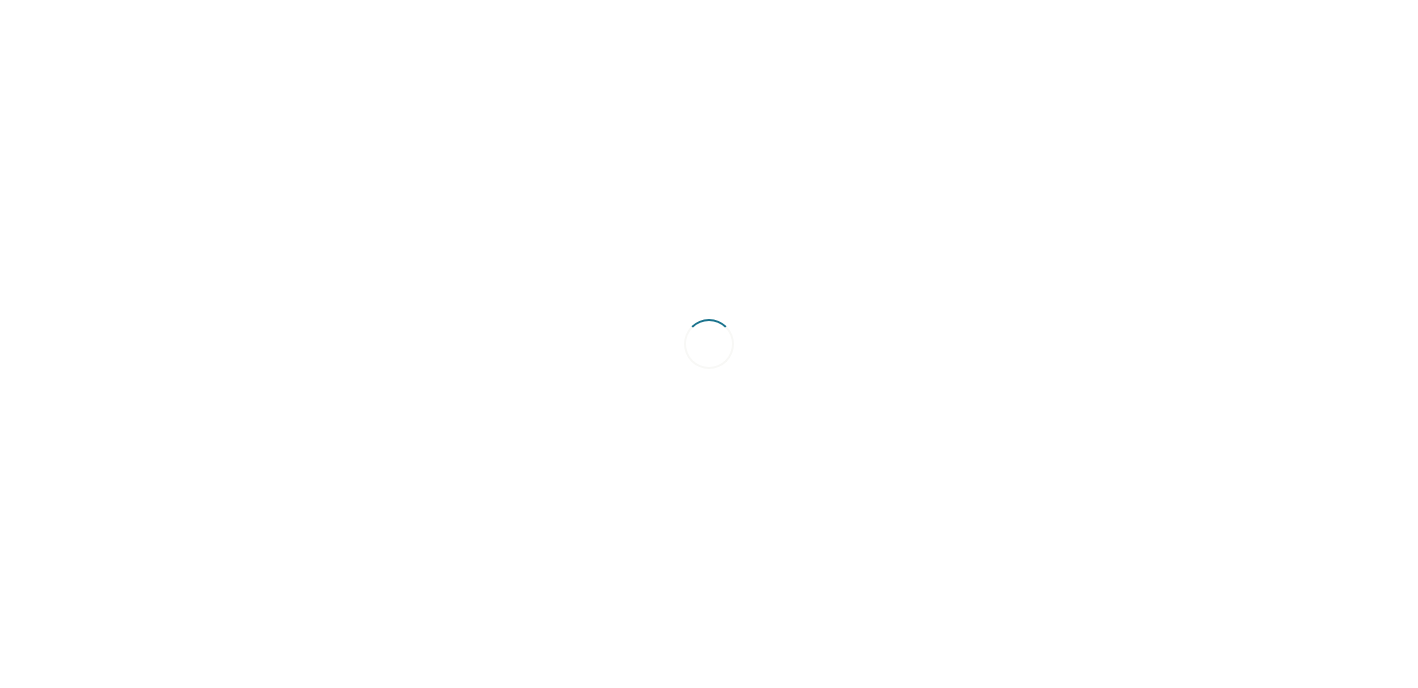 scroll, scrollTop: 0, scrollLeft: 0, axis: both 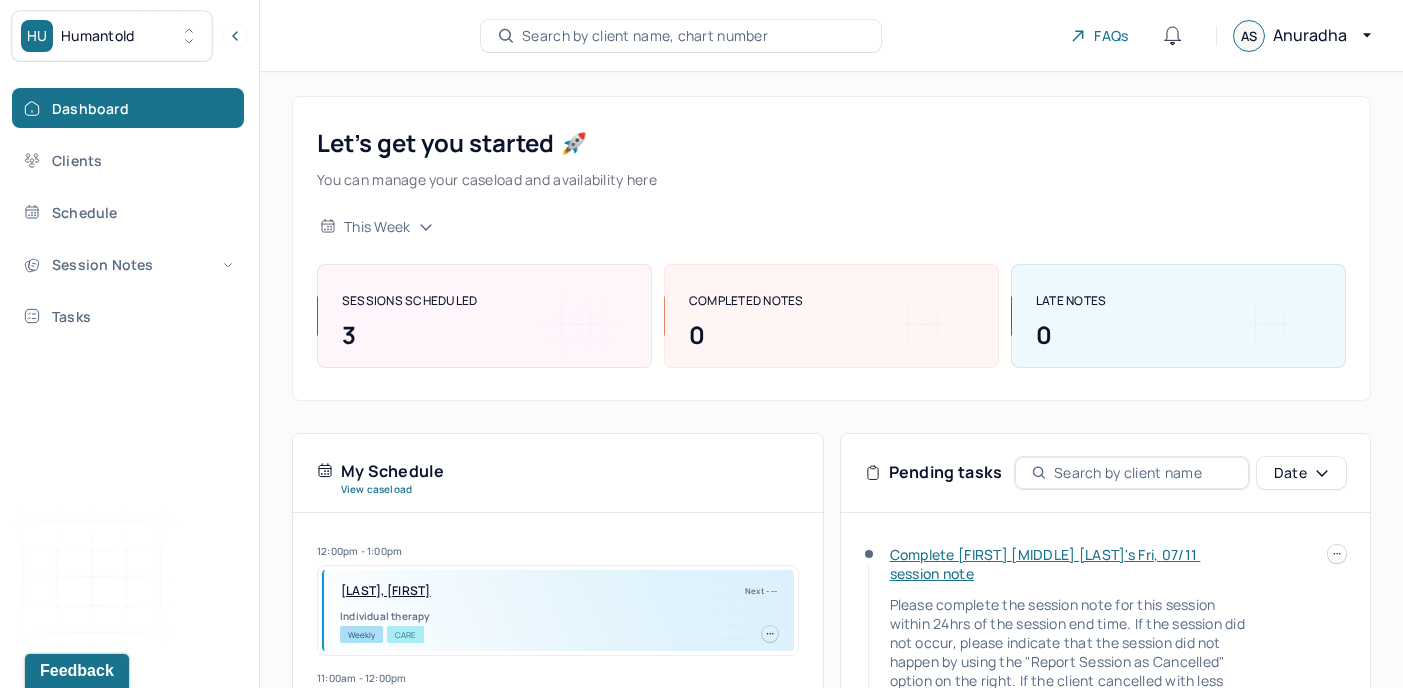 click on "Complete [FIRST] [MIDDLE] [LAST]'s Fri, 07/11 session note Please complete the session note for this session within 24hrs of the session end time. If the session did not occur, please indicate that the session did not happen by using the "Report Session as Cancelled" option on the right. If the client cancelled with less than 24hrs notice, please complete the cancellation note. Due date: 07/12/2025" at bounding box center [1106, 670] 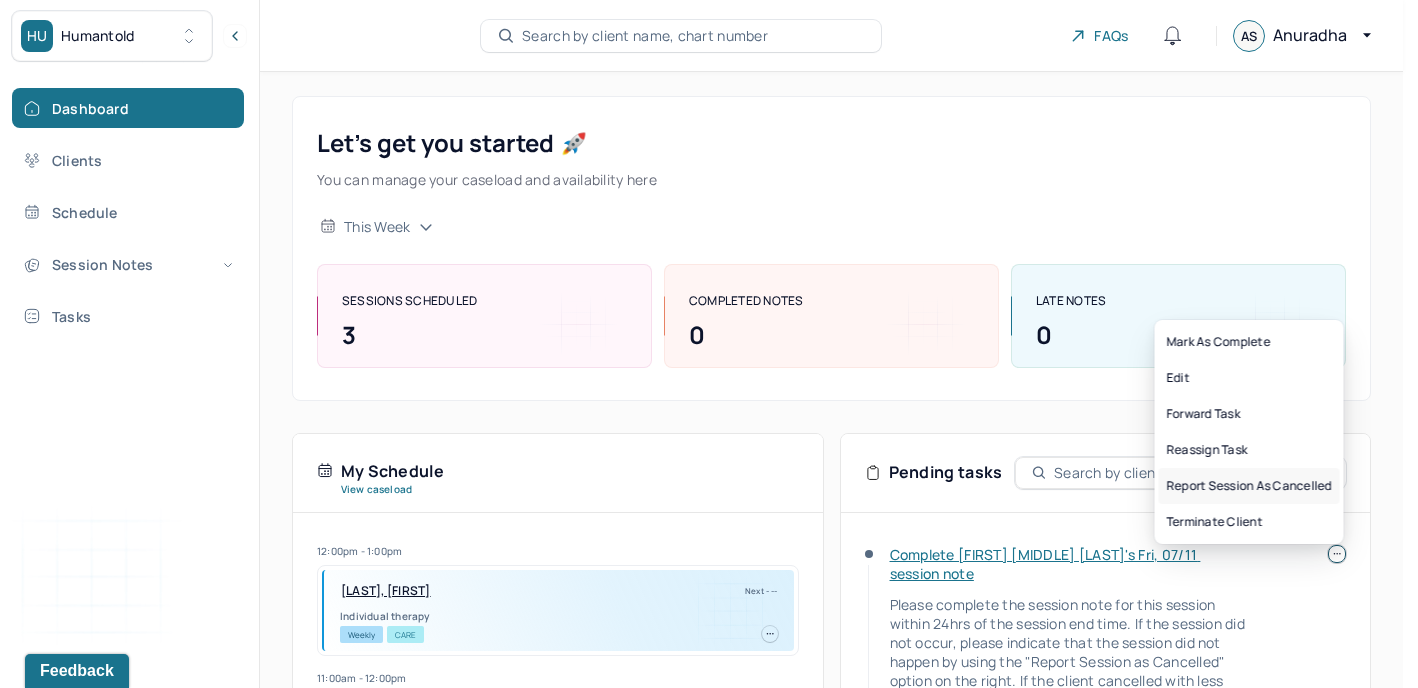 click on "Report session as cancelled" at bounding box center [1249, 486] 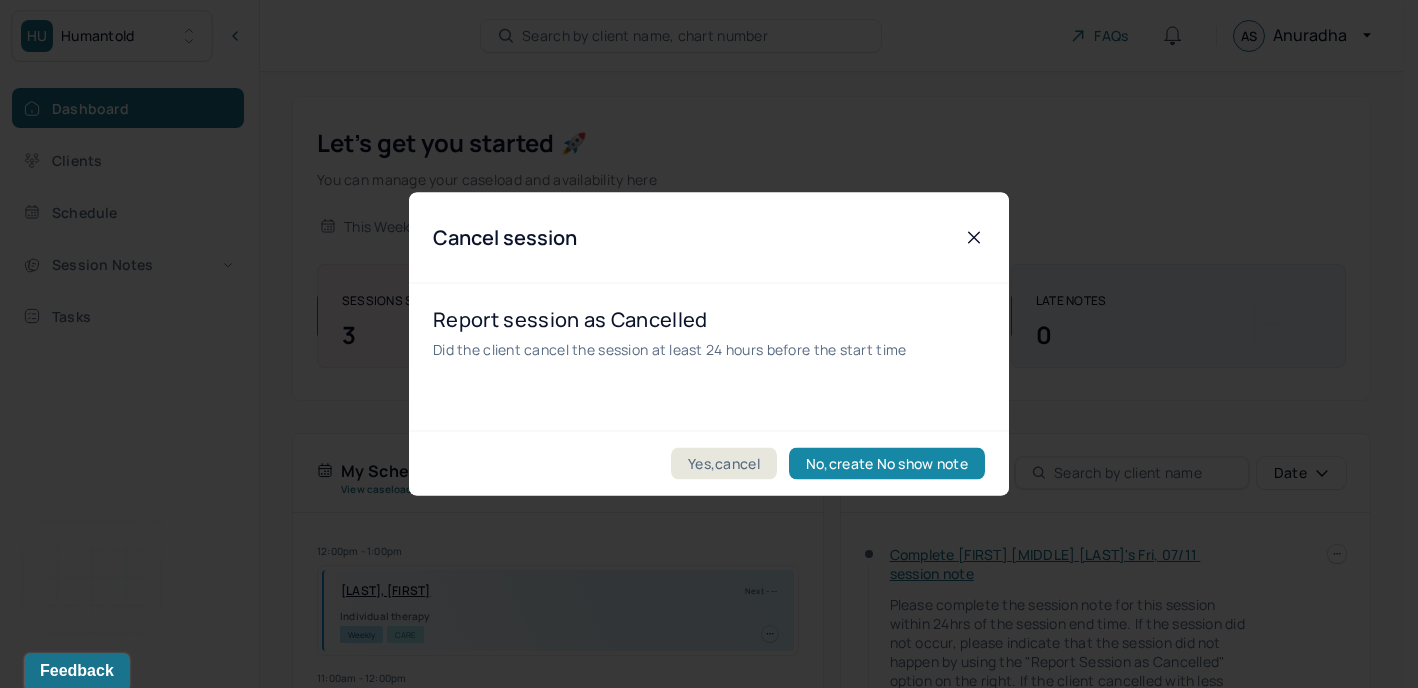 click on "No,create No show note" at bounding box center (887, 464) 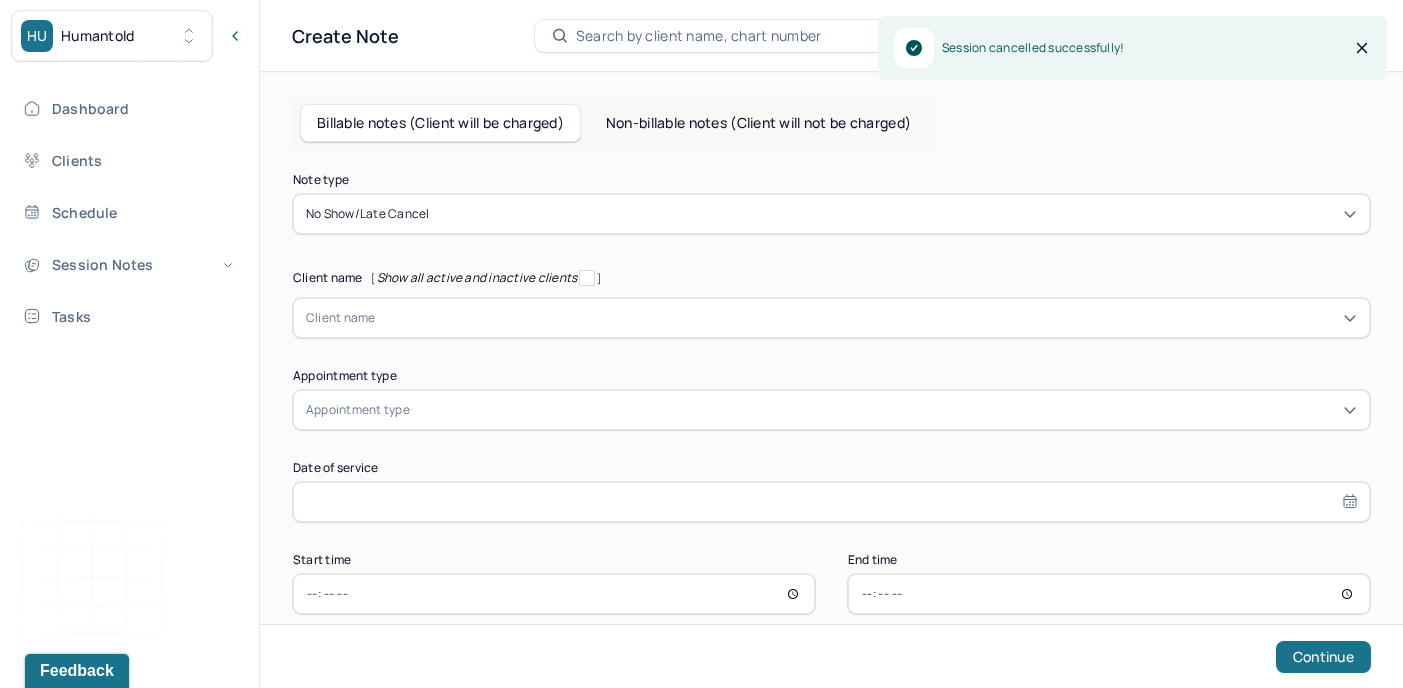 click at bounding box center (866, 318) 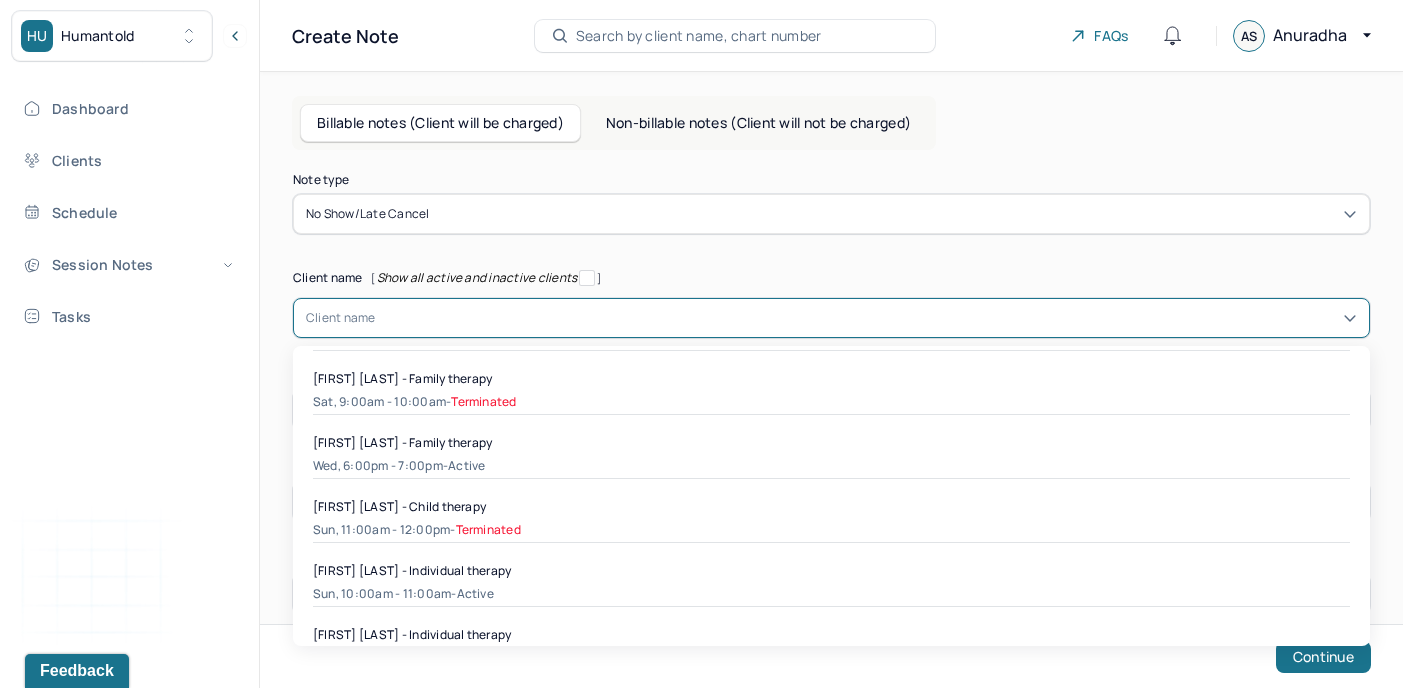 scroll, scrollTop: 654, scrollLeft: 0, axis: vertical 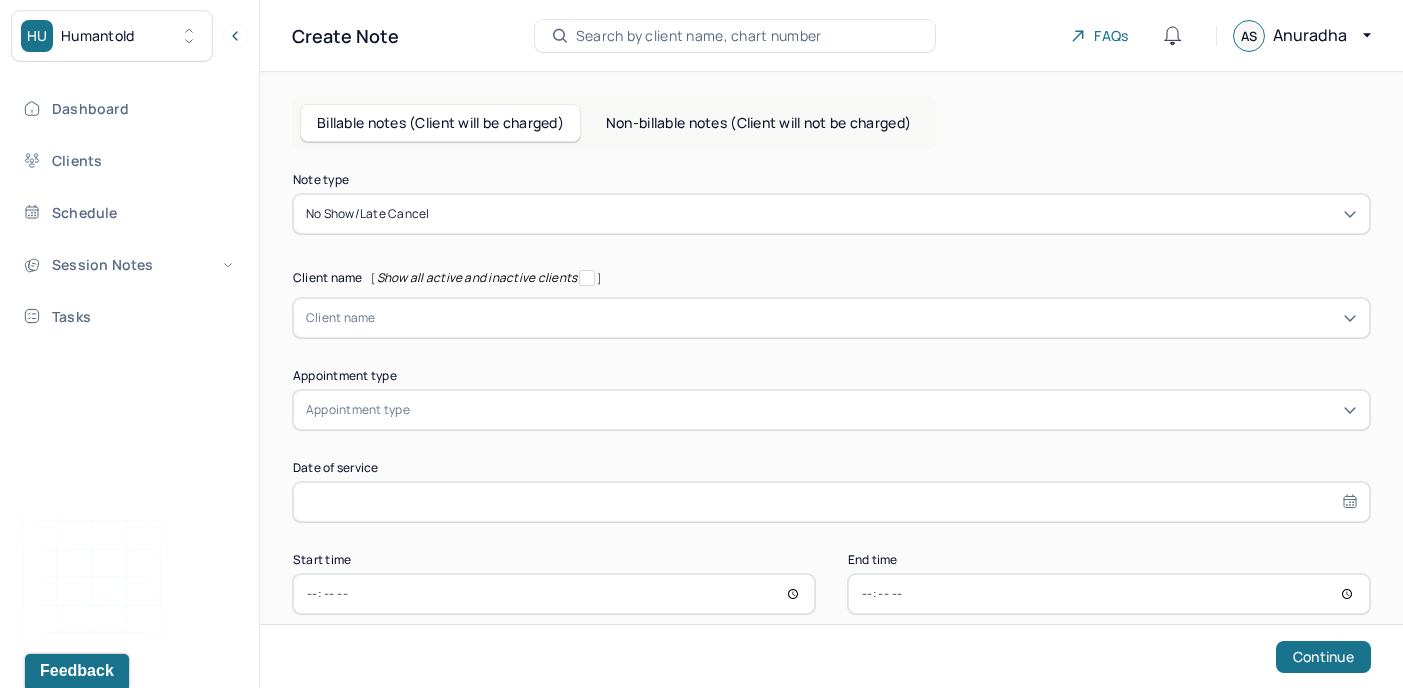click on "Note type No show/late cancel Client name [ Show all active and inactive clients ] Client name Supervisee name Appointment type Appointment type Date of service Start time End time   Continue" at bounding box center [831, 394] 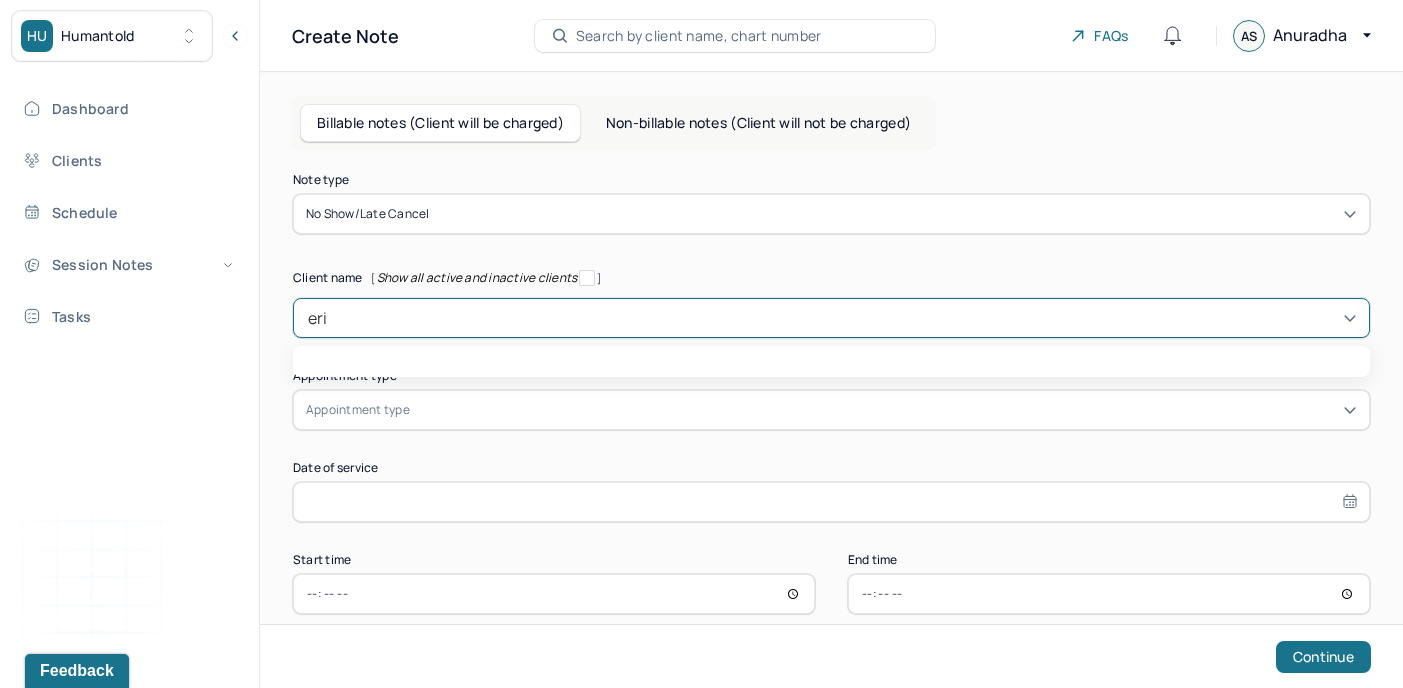 type on "[FIRST]" 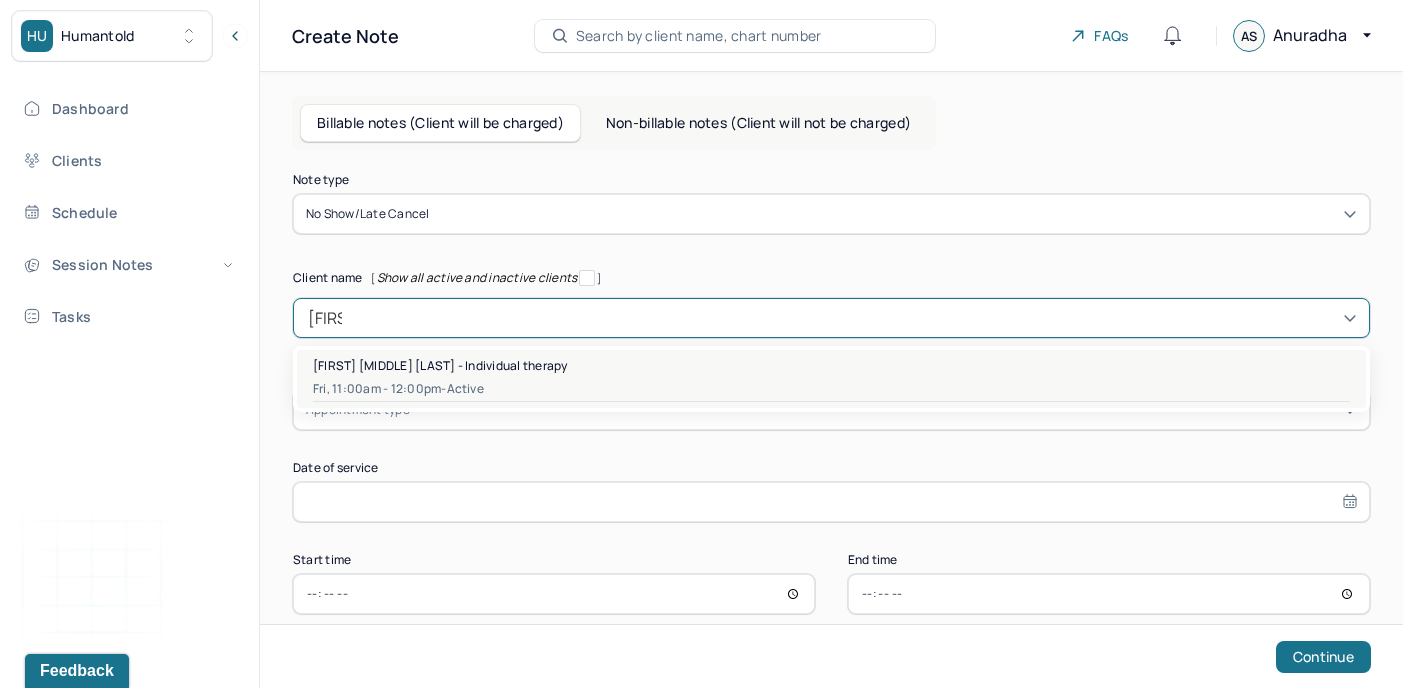 click on "Fri, 11:00am - 12:00pm  -  active" at bounding box center (831, 389) 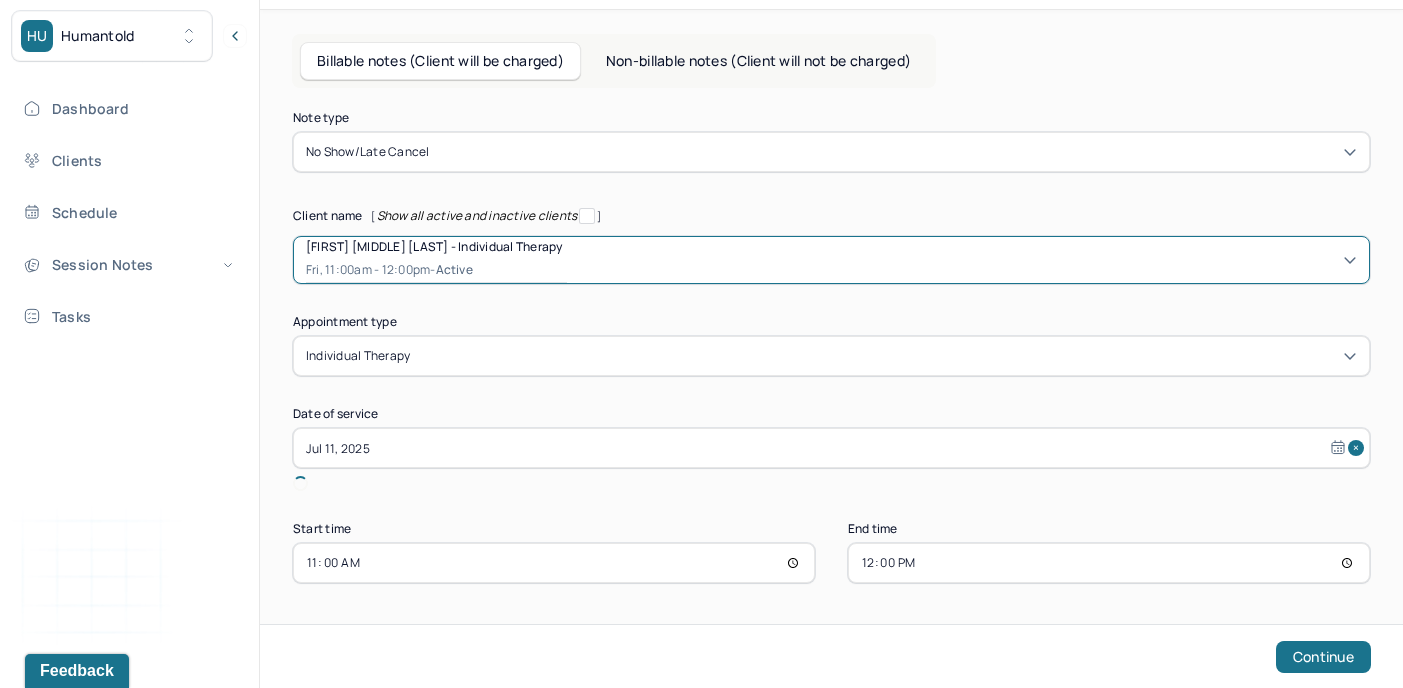 scroll, scrollTop: 39, scrollLeft: 0, axis: vertical 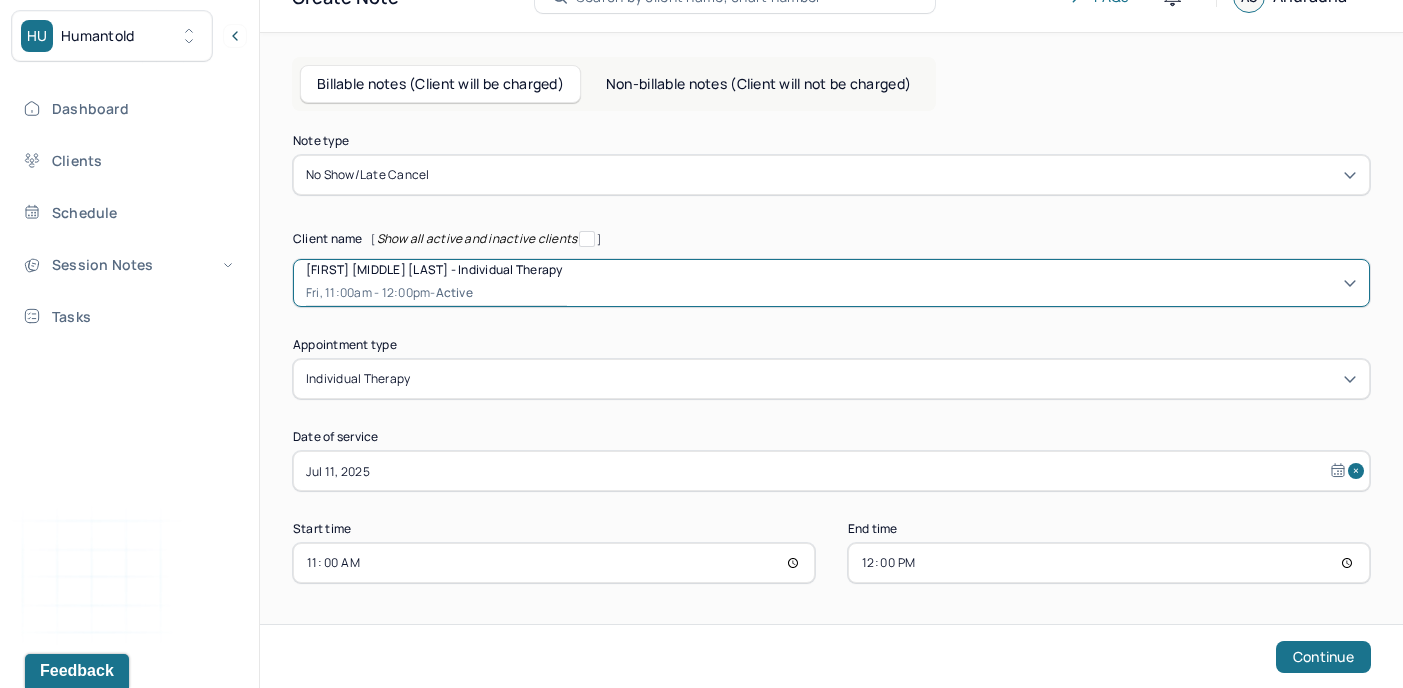 click on "11:00" at bounding box center (554, 563) 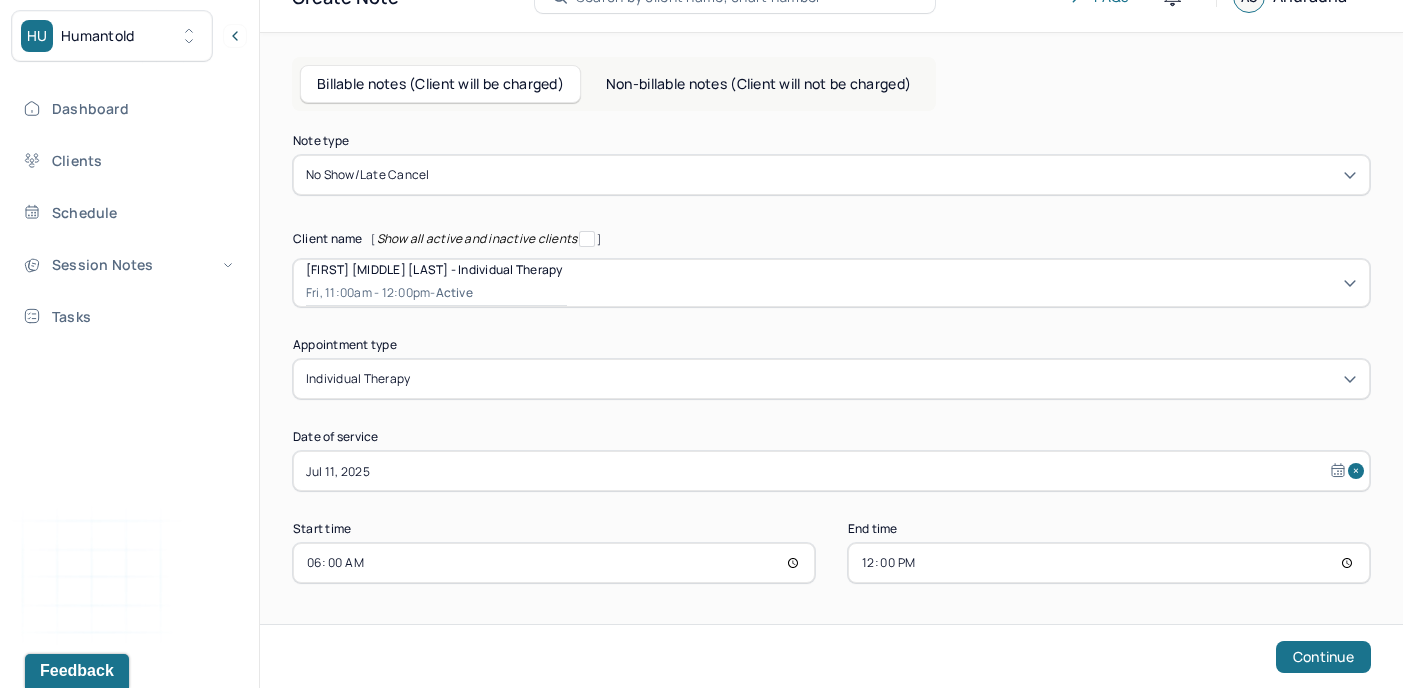 type on "18:00" 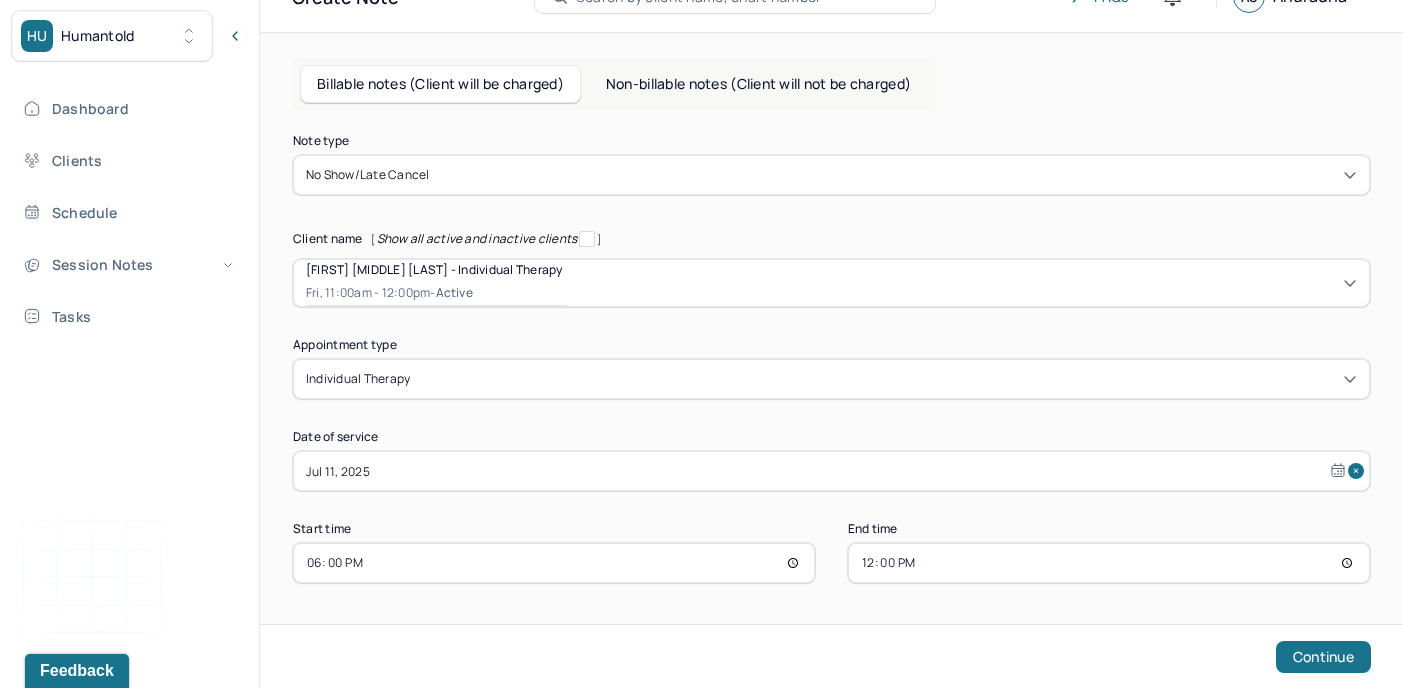 click on "12:00" at bounding box center [1109, 563] 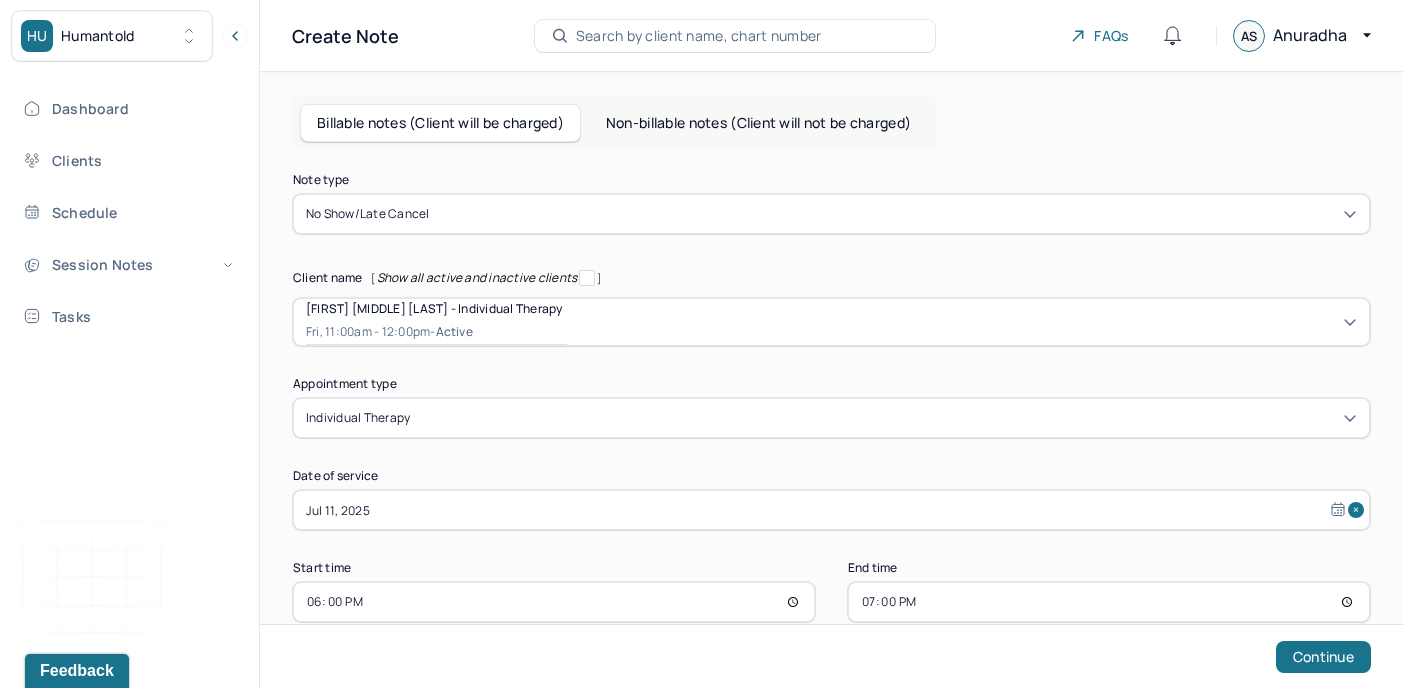 scroll, scrollTop: 39, scrollLeft: 0, axis: vertical 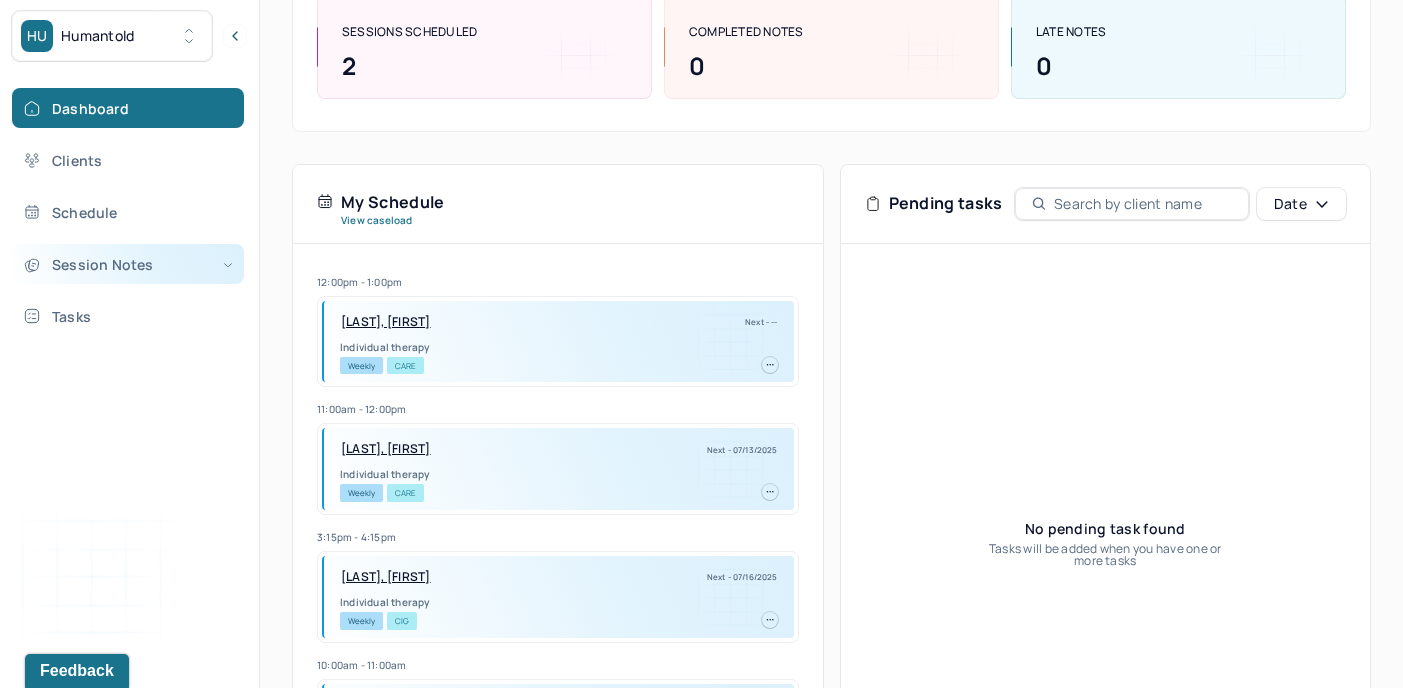 click on "Session Notes" at bounding box center [128, 264] 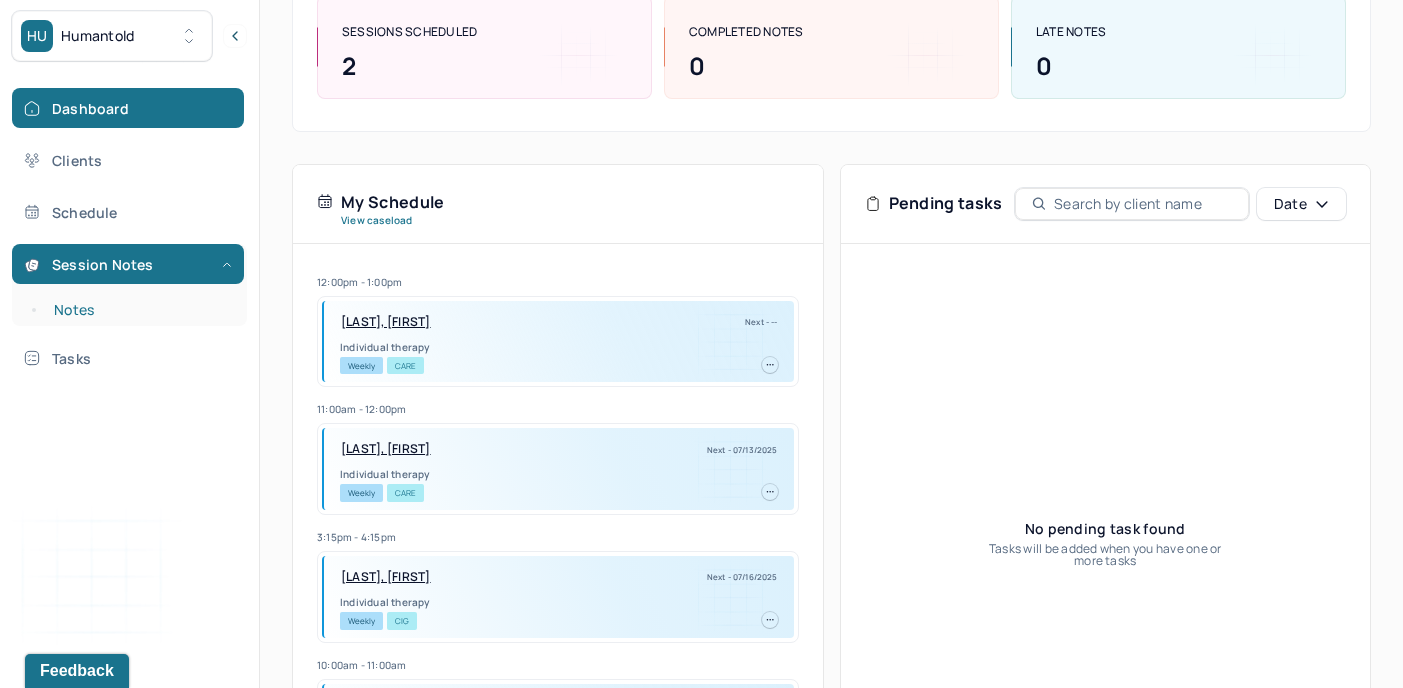 click on "Notes" at bounding box center [139, 310] 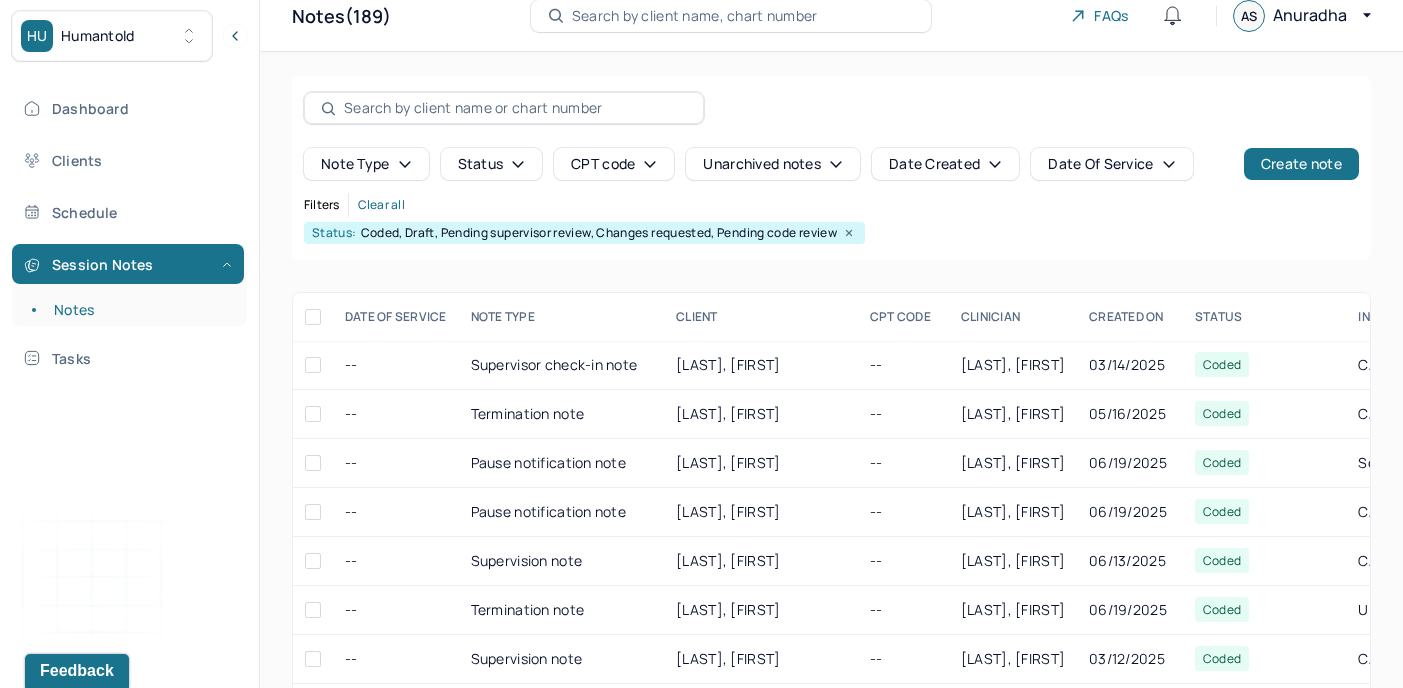 scroll, scrollTop: 199, scrollLeft: 0, axis: vertical 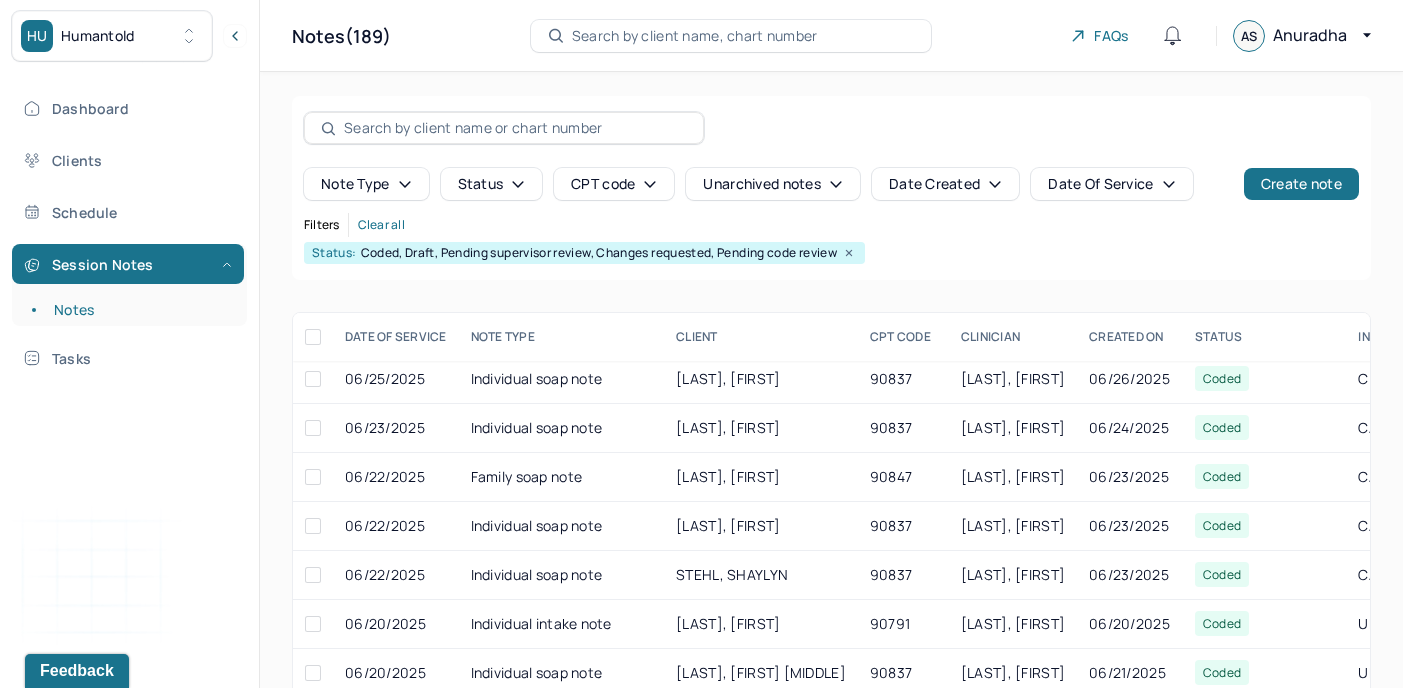 click on "Note type" at bounding box center [366, 184] 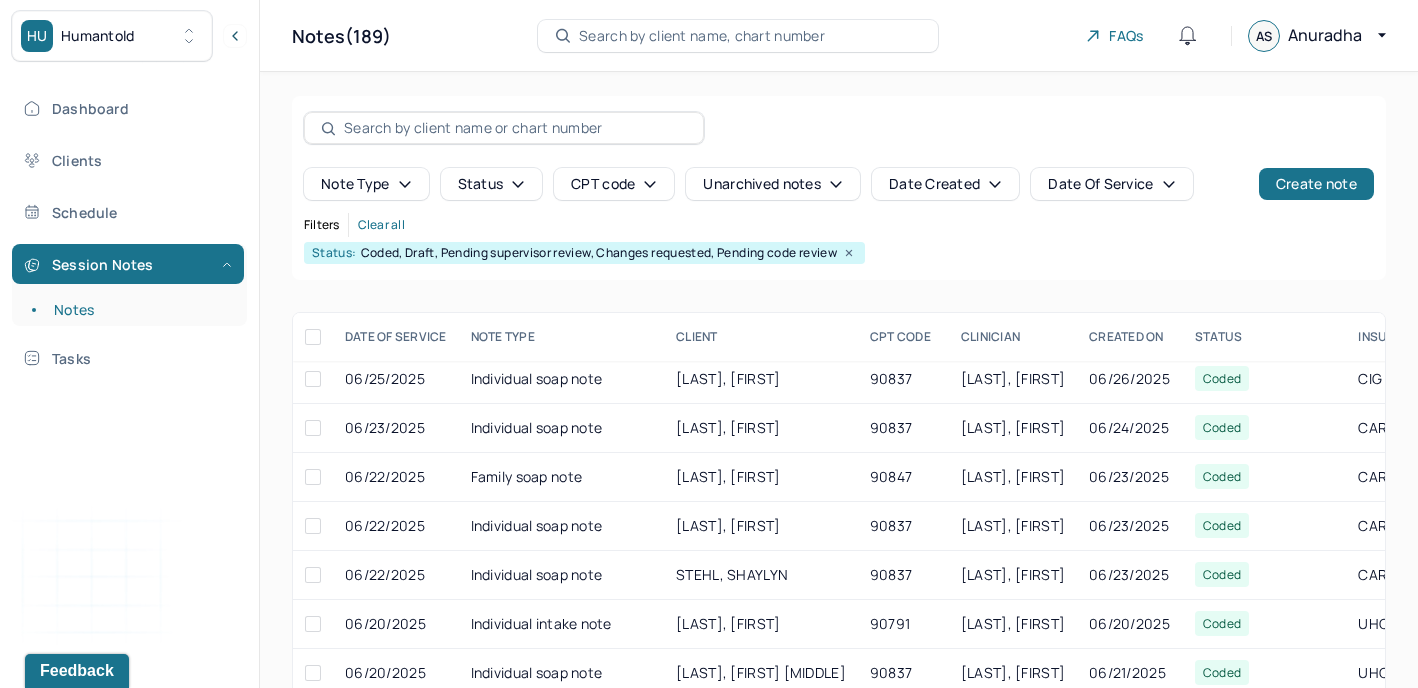 click 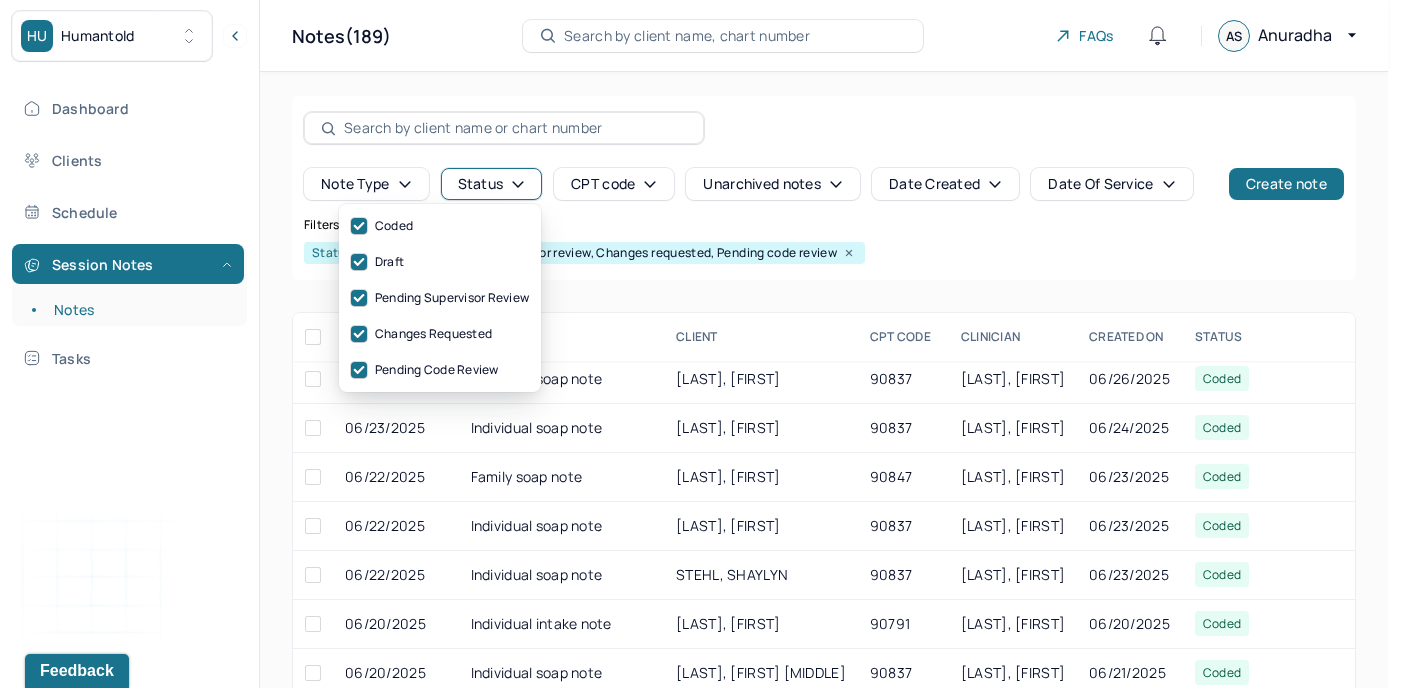 click on "Status" at bounding box center (492, 184) 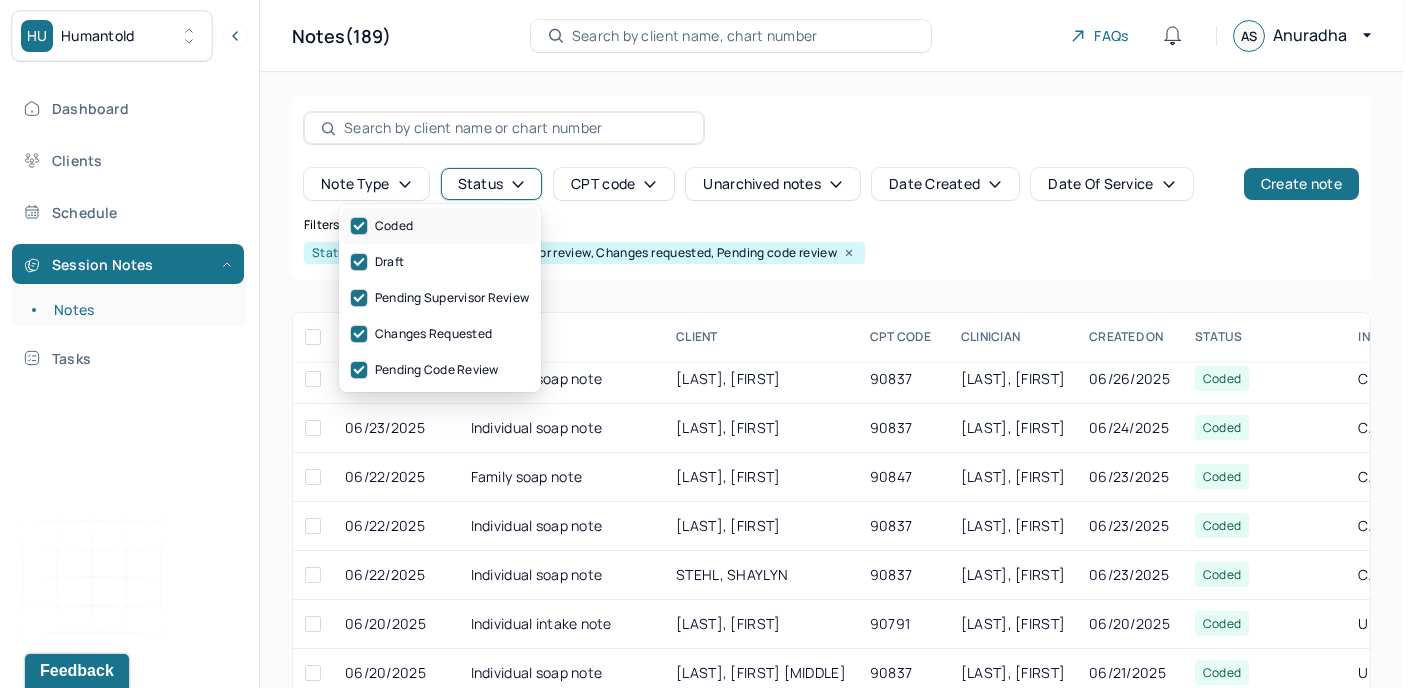 click on "Coded" at bounding box center (440, 226) 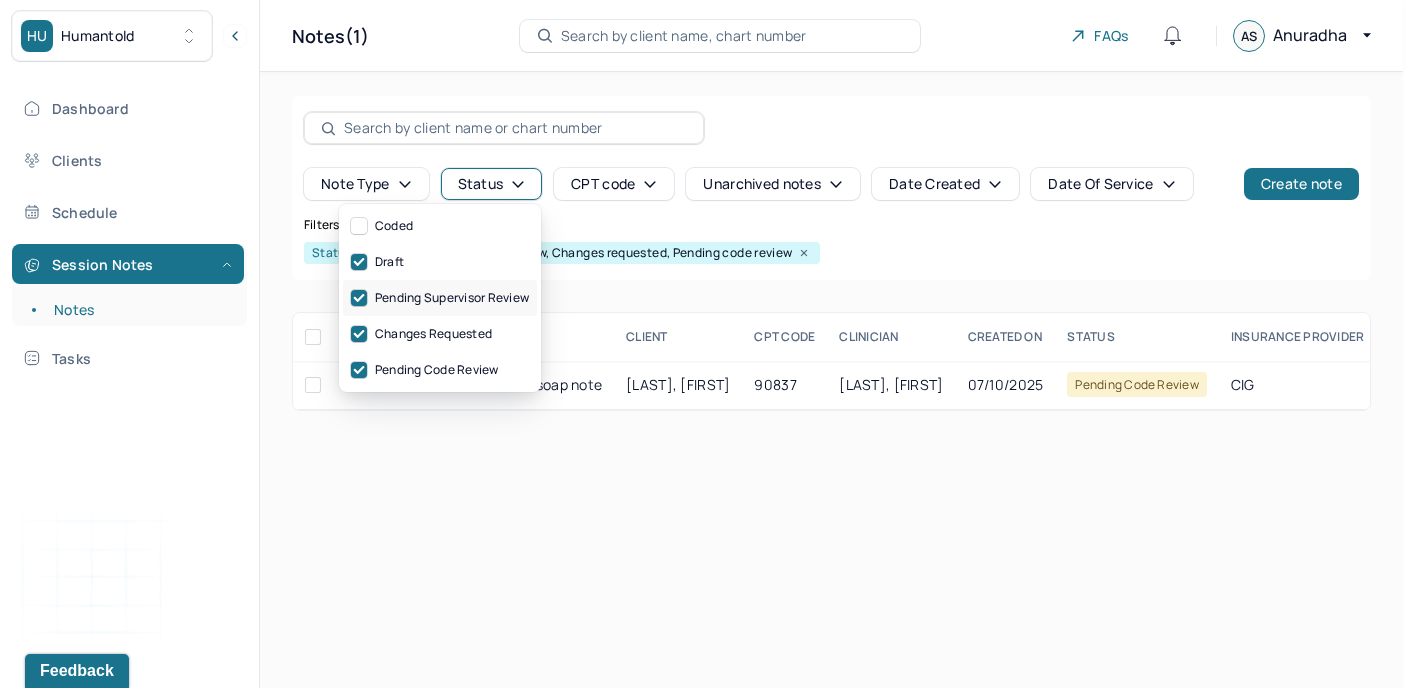 click on "Pending supervisor review" at bounding box center (440, 298) 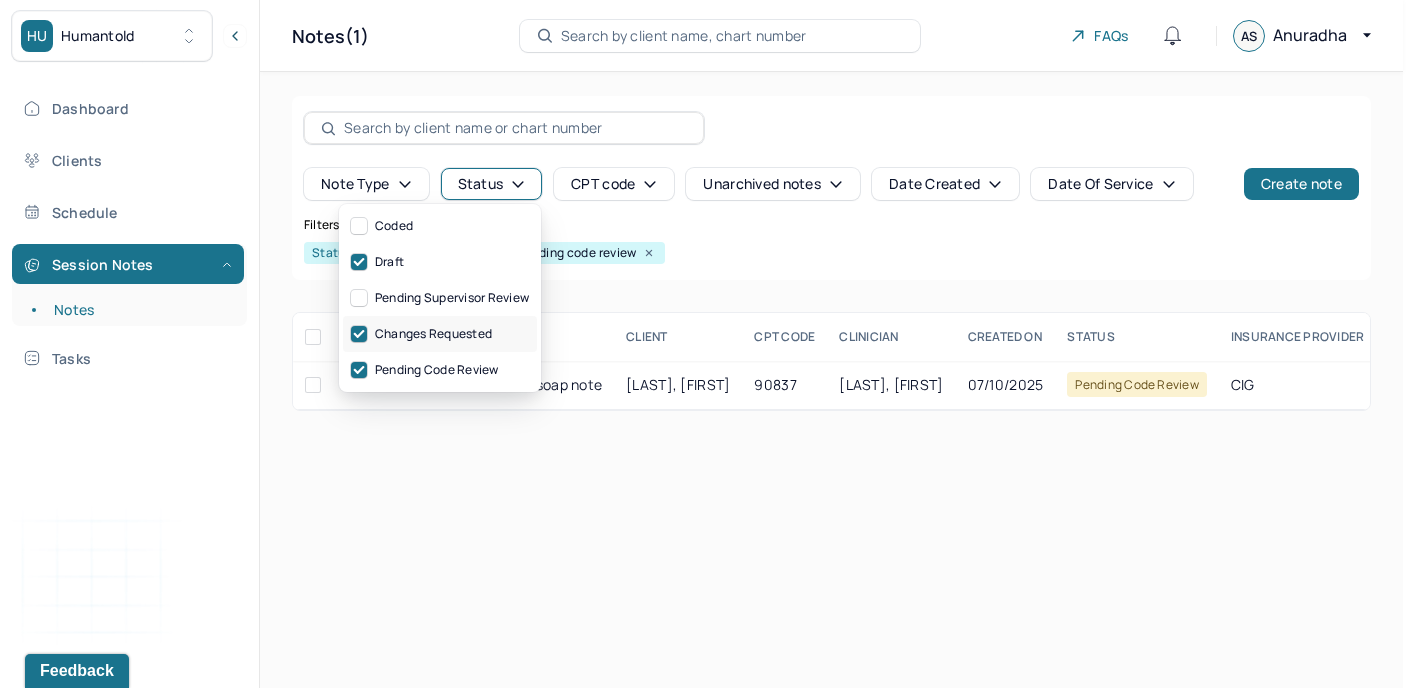 click on "Changes requested" at bounding box center (440, 334) 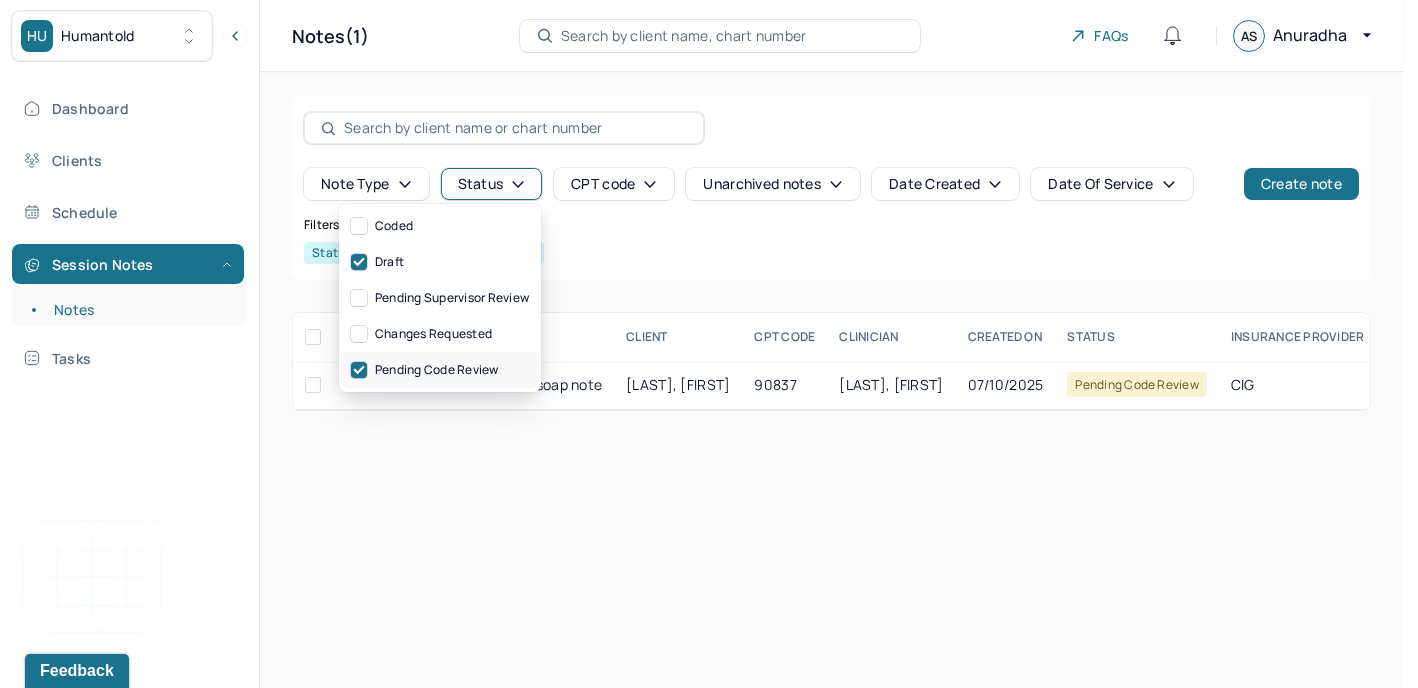 click on "Pending code review" at bounding box center (440, 370) 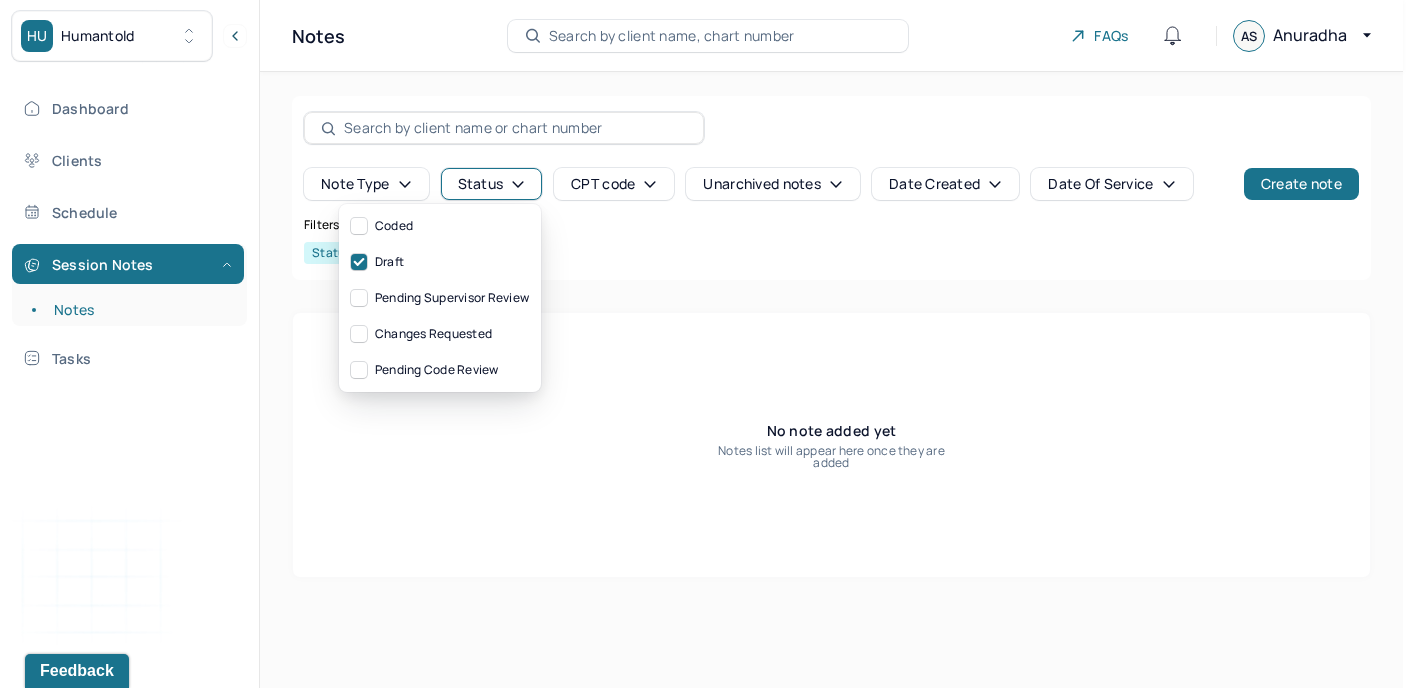 click on "Note type     Status     CPT code     Unarchived notes     Date Created     Date Of Service     Create note" at bounding box center (831, 156) 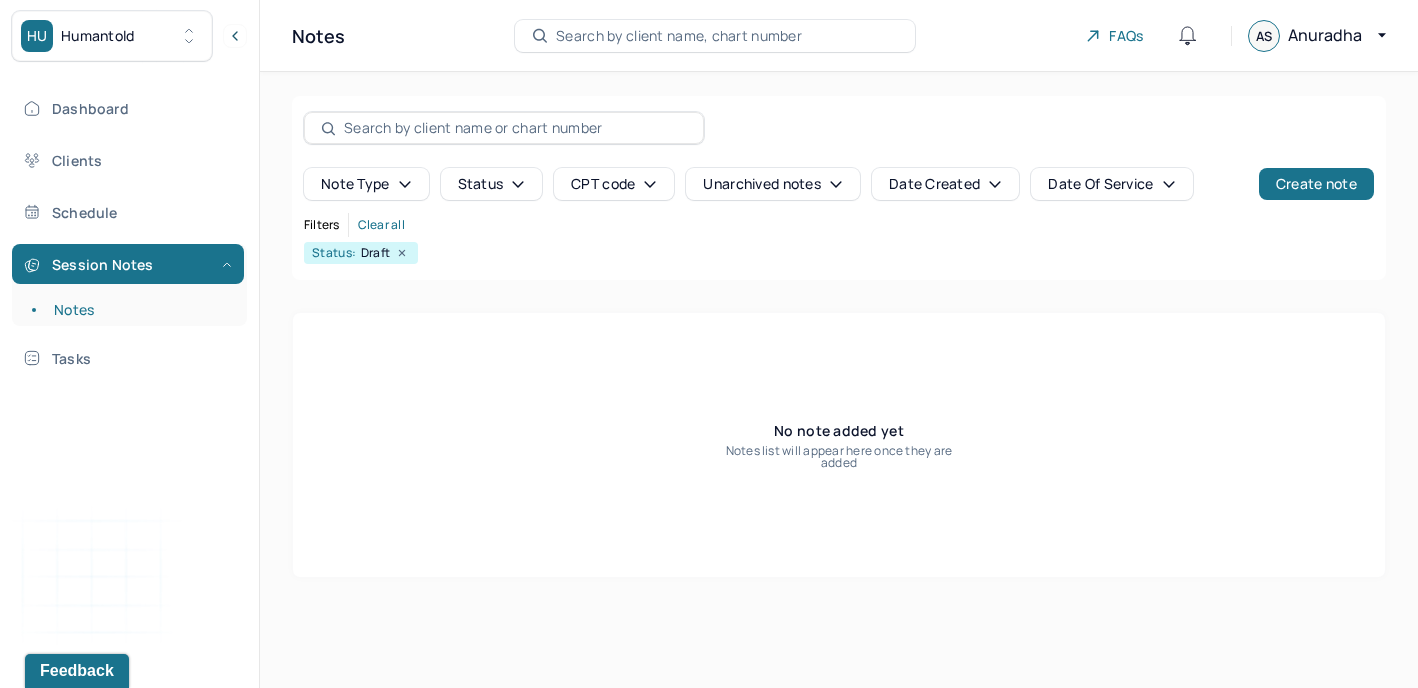 click at bounding box center (504, 128) 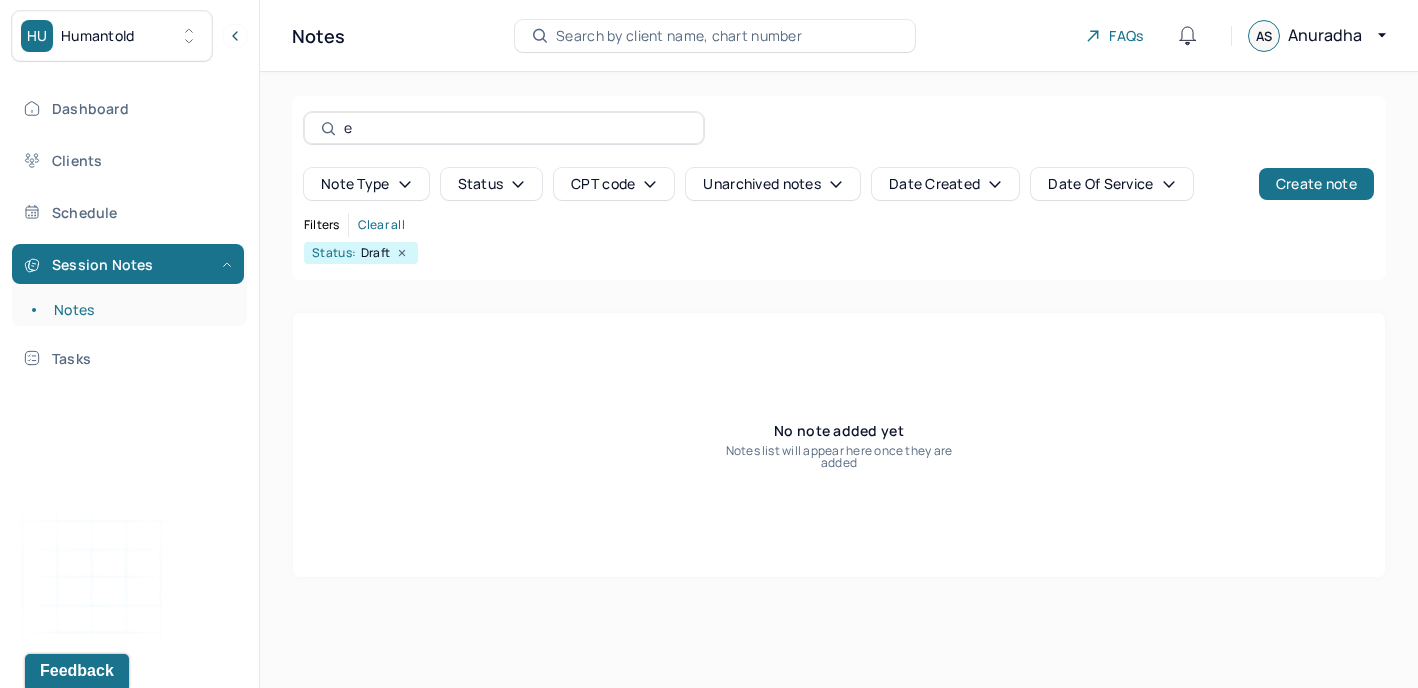 click on "e" at bounding box center (515, 128) 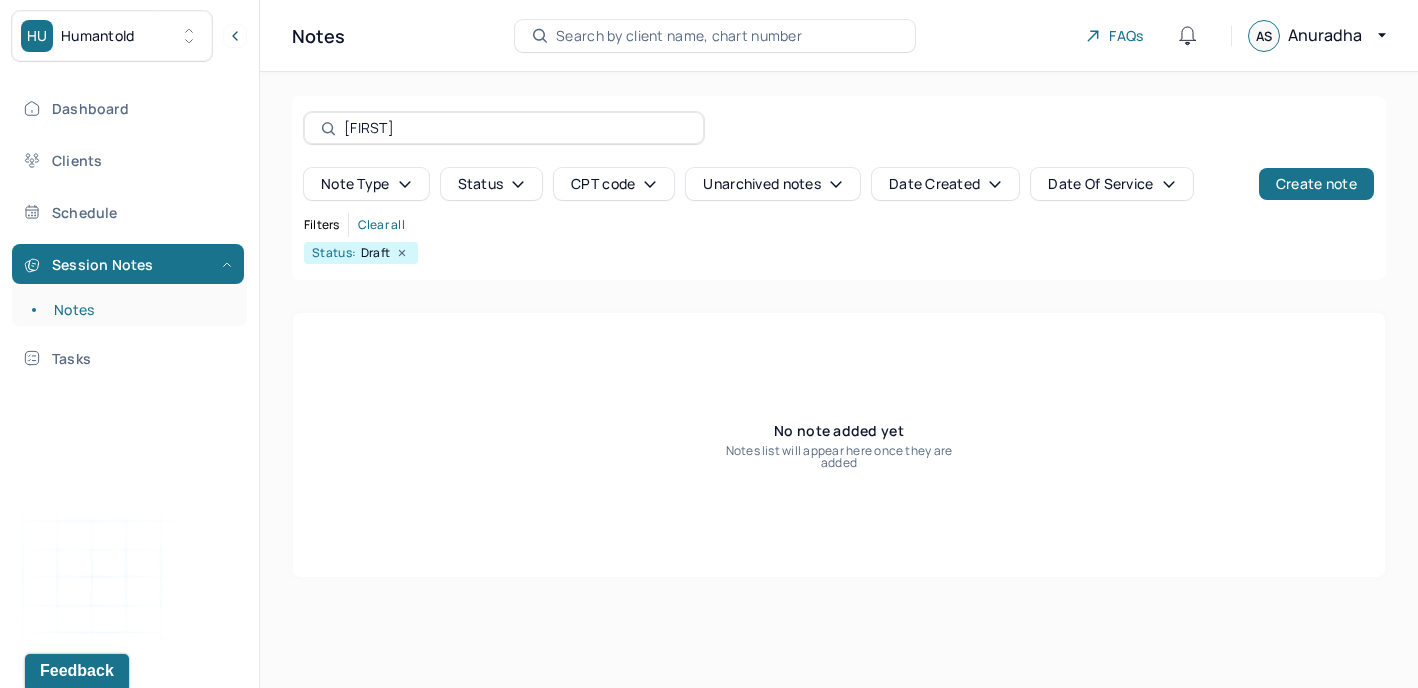 type on "[FIRST]" 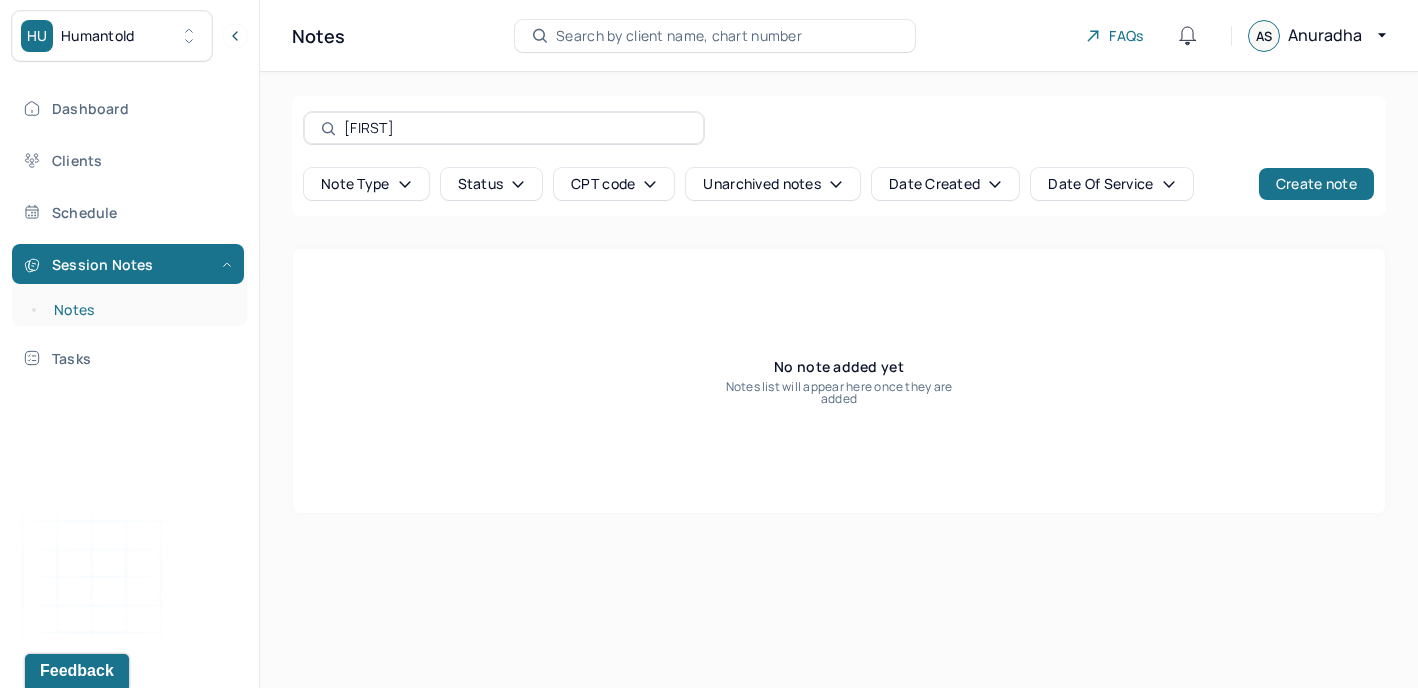 click on "Notes" at bounding box center [139, 310] 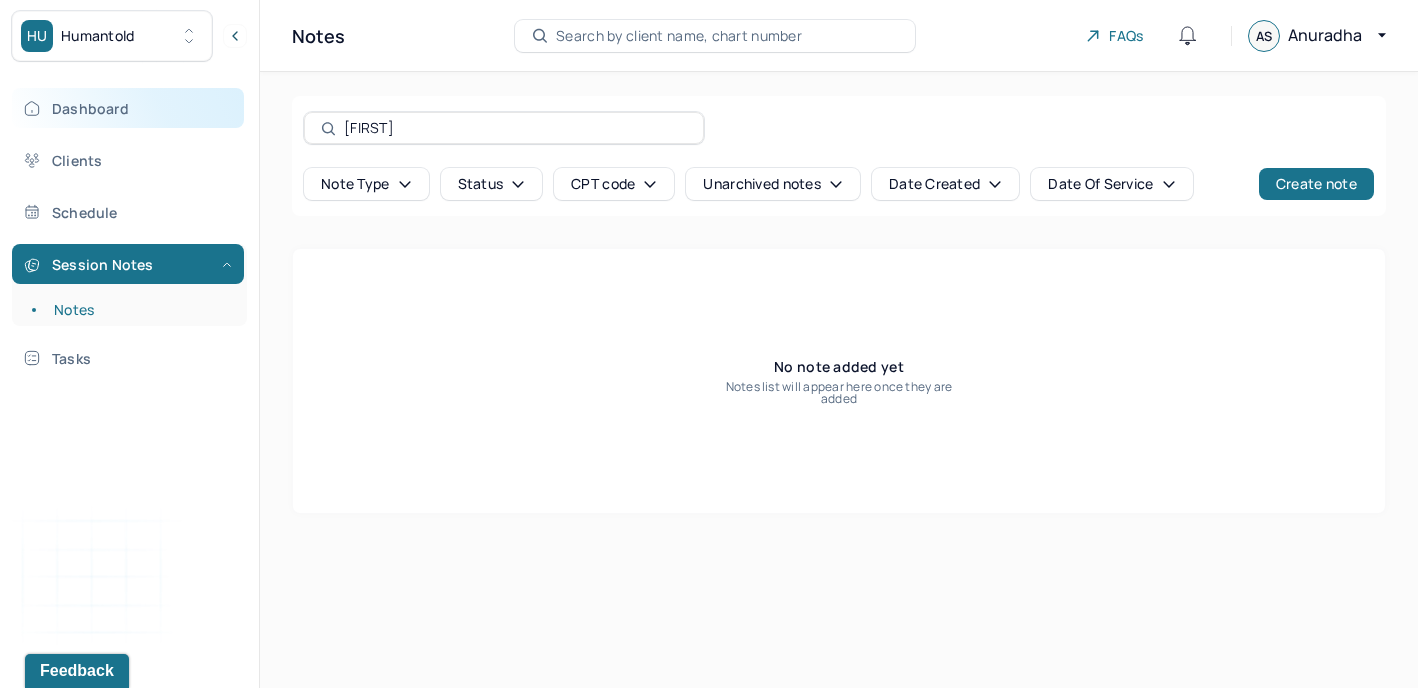 click on "Dashboard" at bounding box center (128, 108) 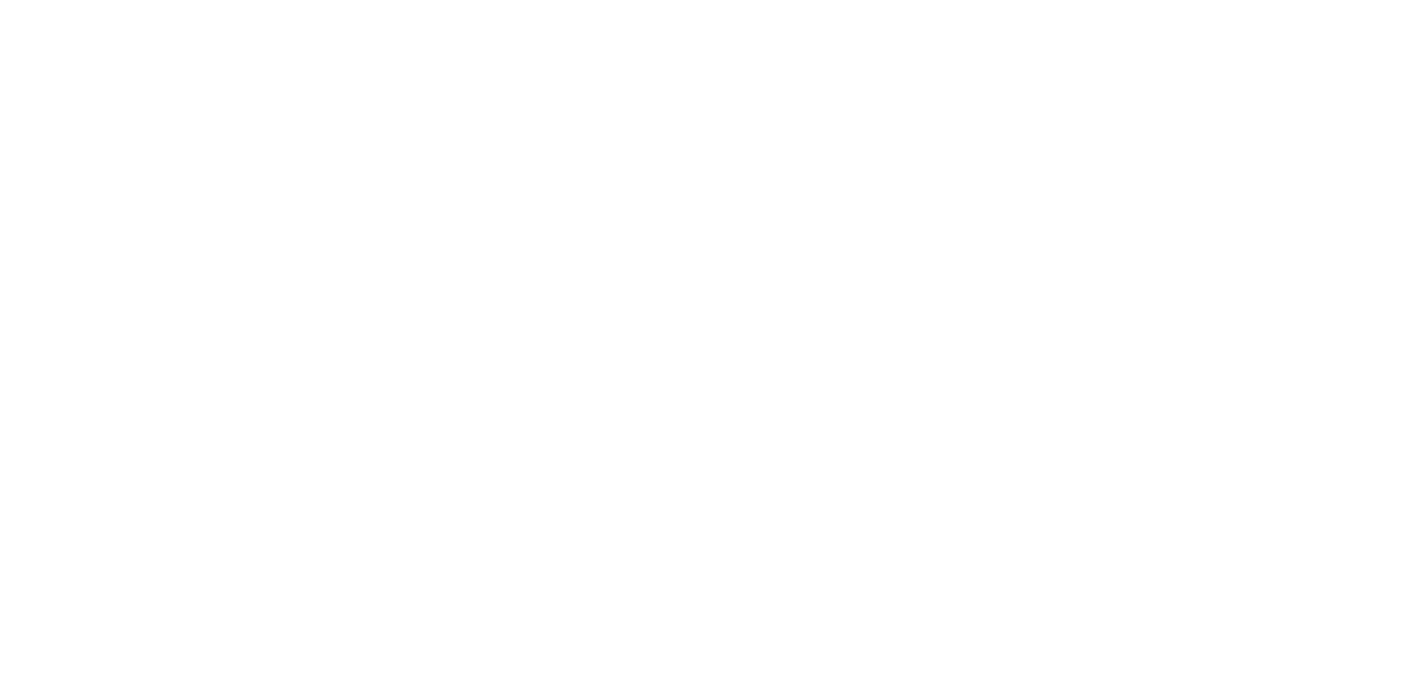 scroll, scrollTop: 0, scrollLeft: 0, axis: both 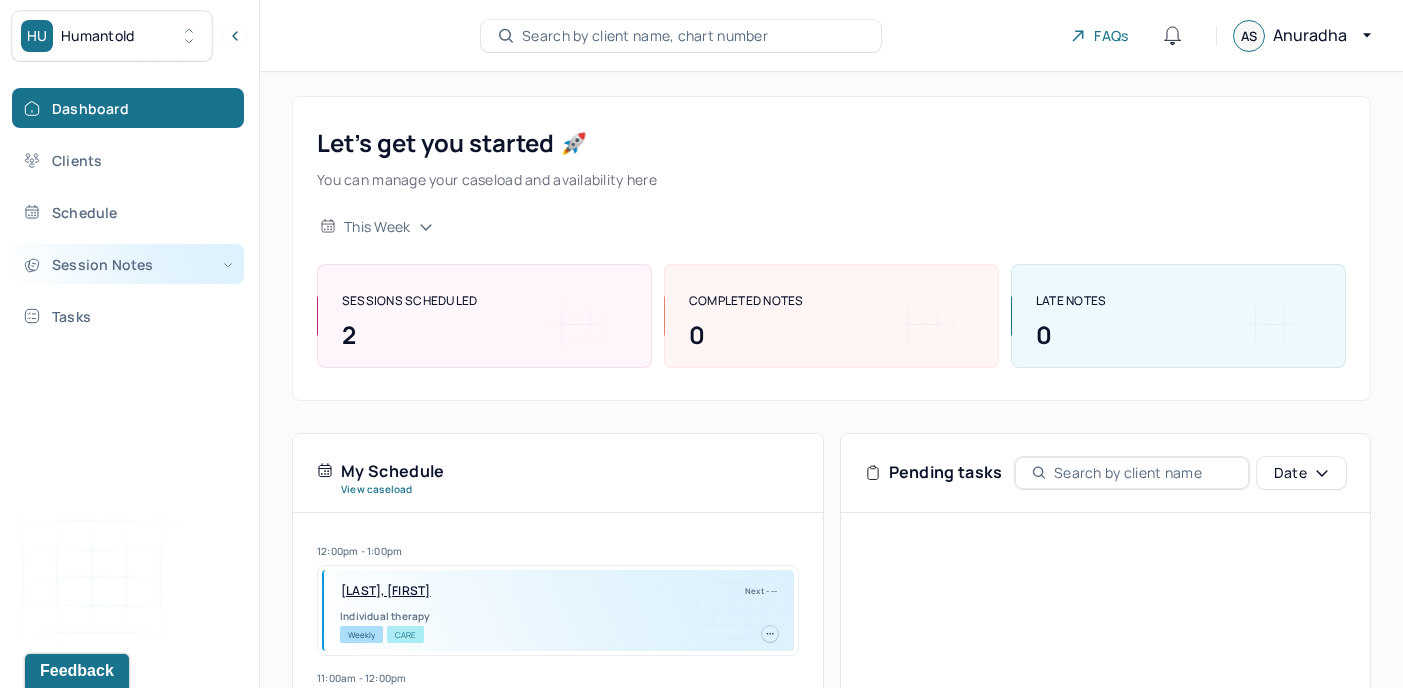 click on "Session Notes" at bounding box center [128, 264] 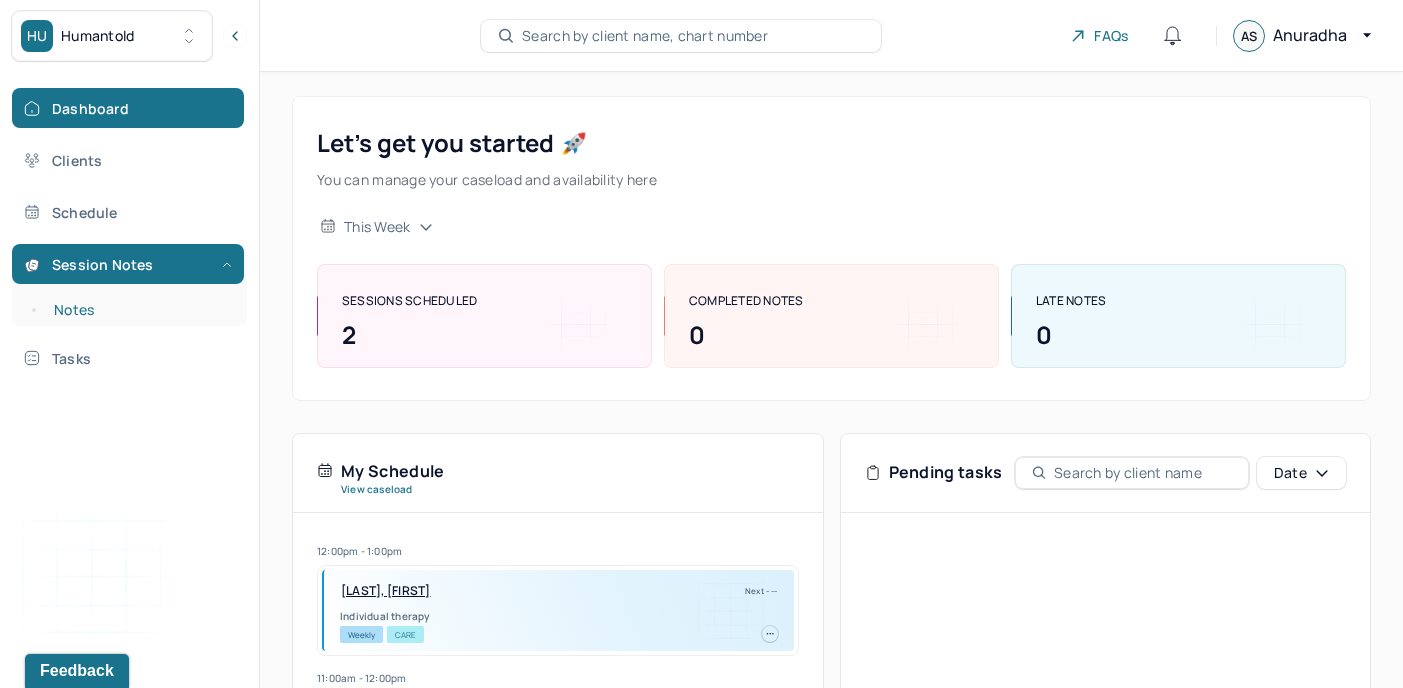 click on "Notes" at bounding box center [139, 310] 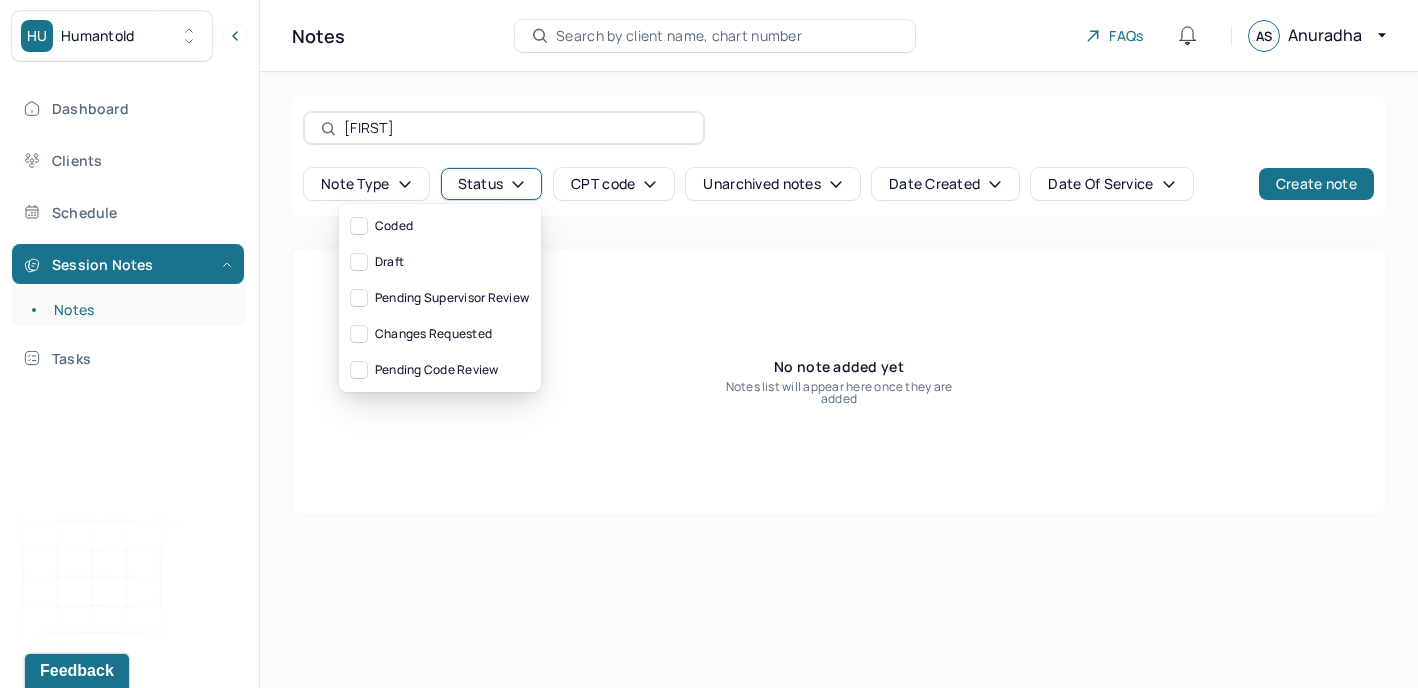 click on "Status" at bounding box center [492, 184] 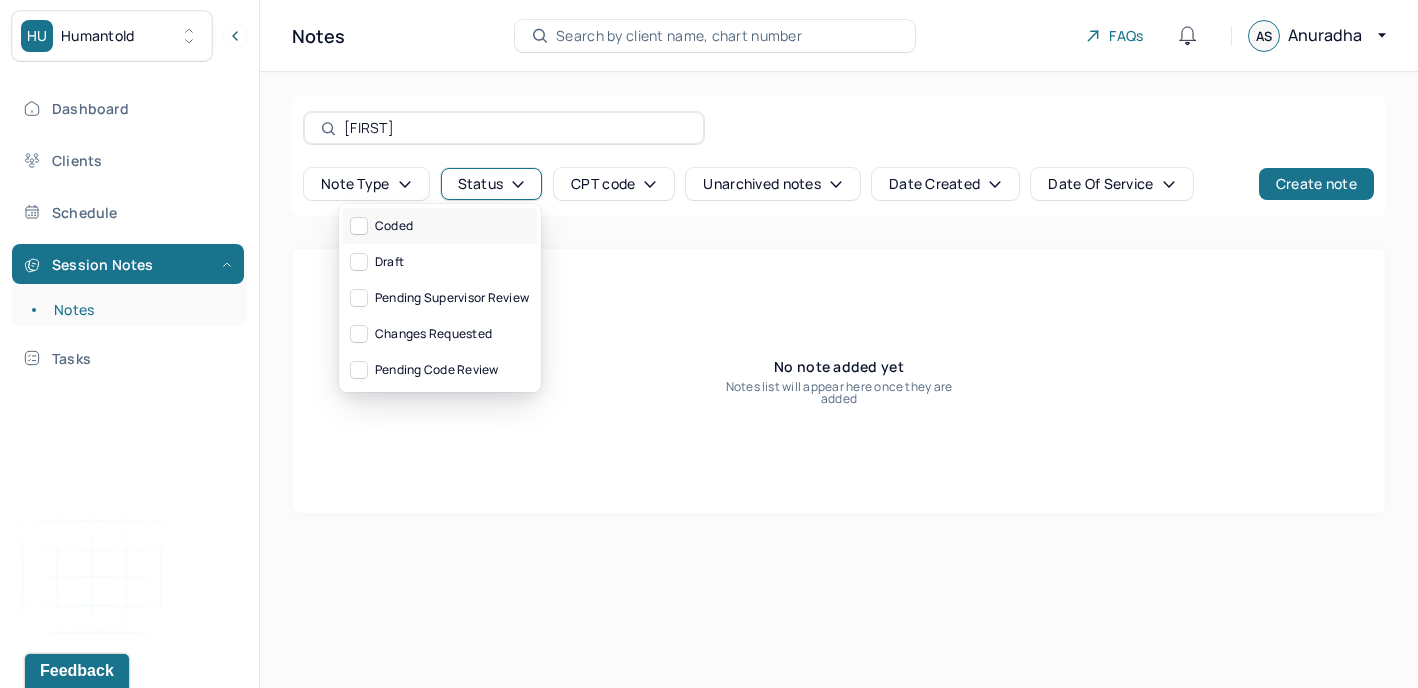 click on "Coded" at bounding box center [440, 226] 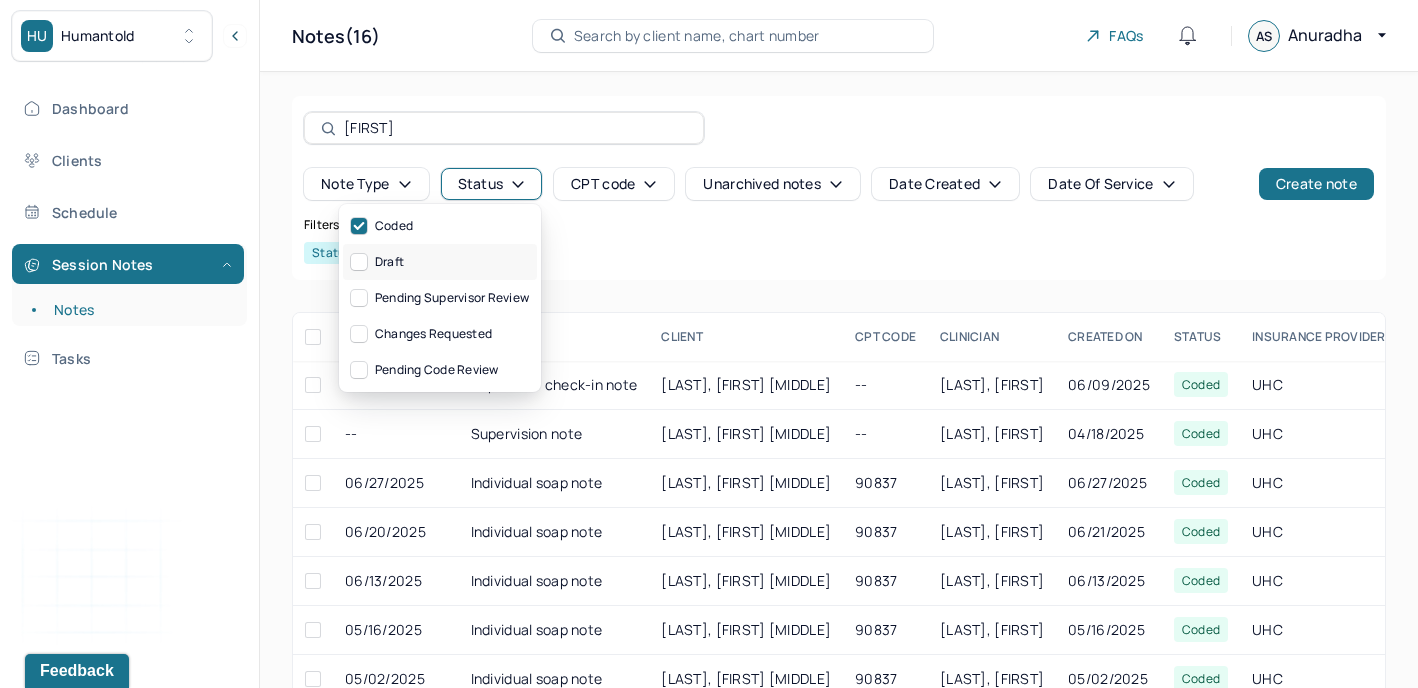 click at bounding box center (359, 262) 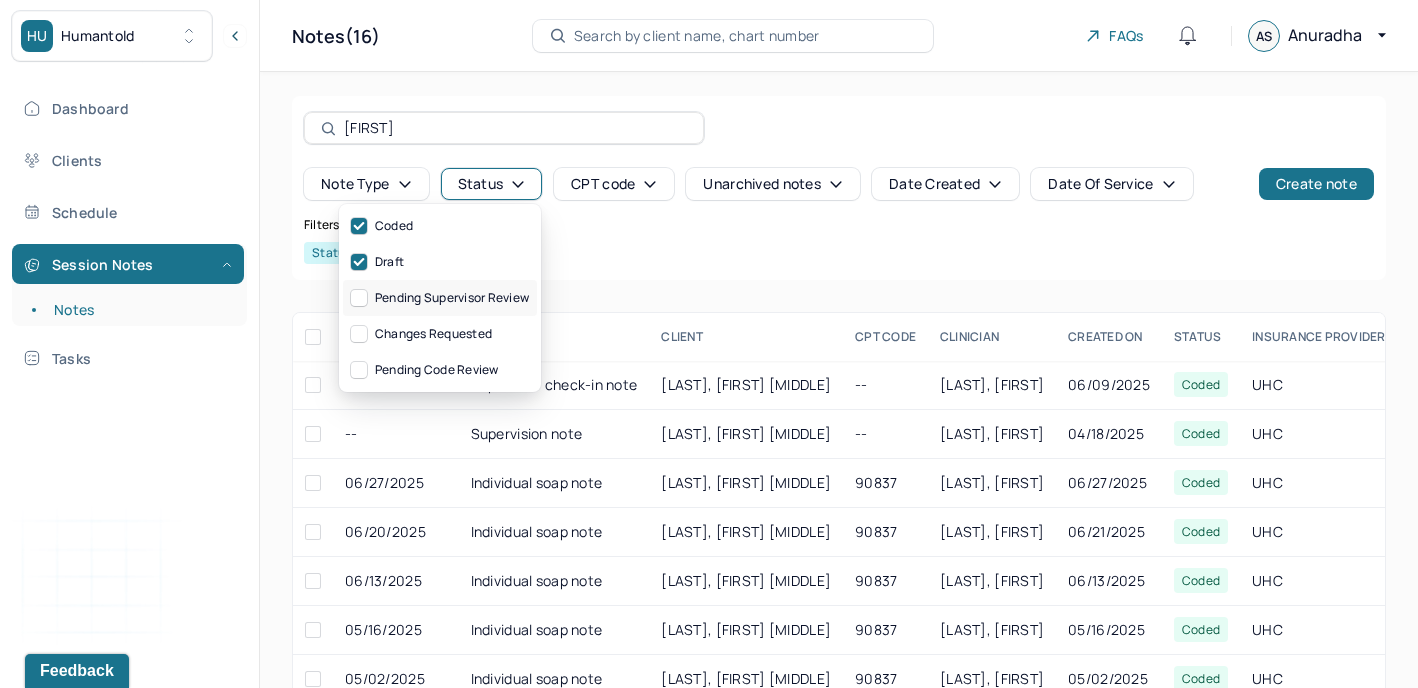 click 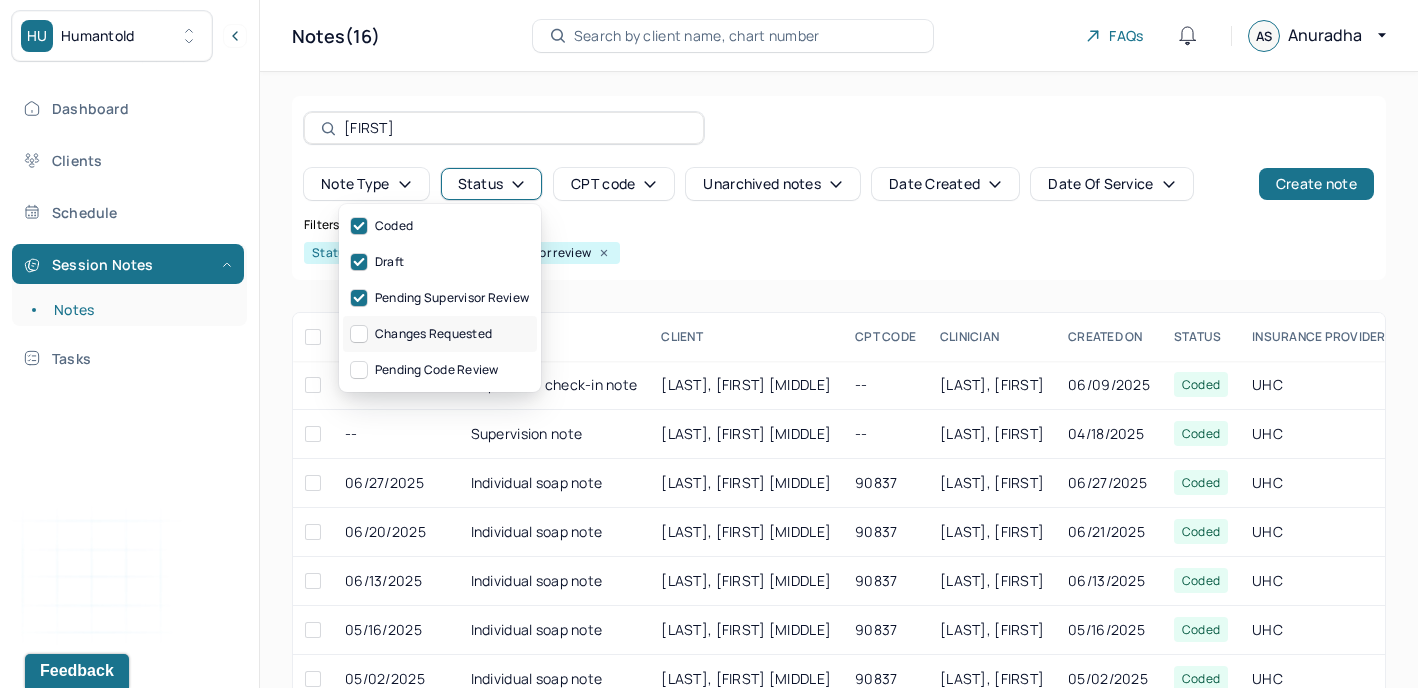 click 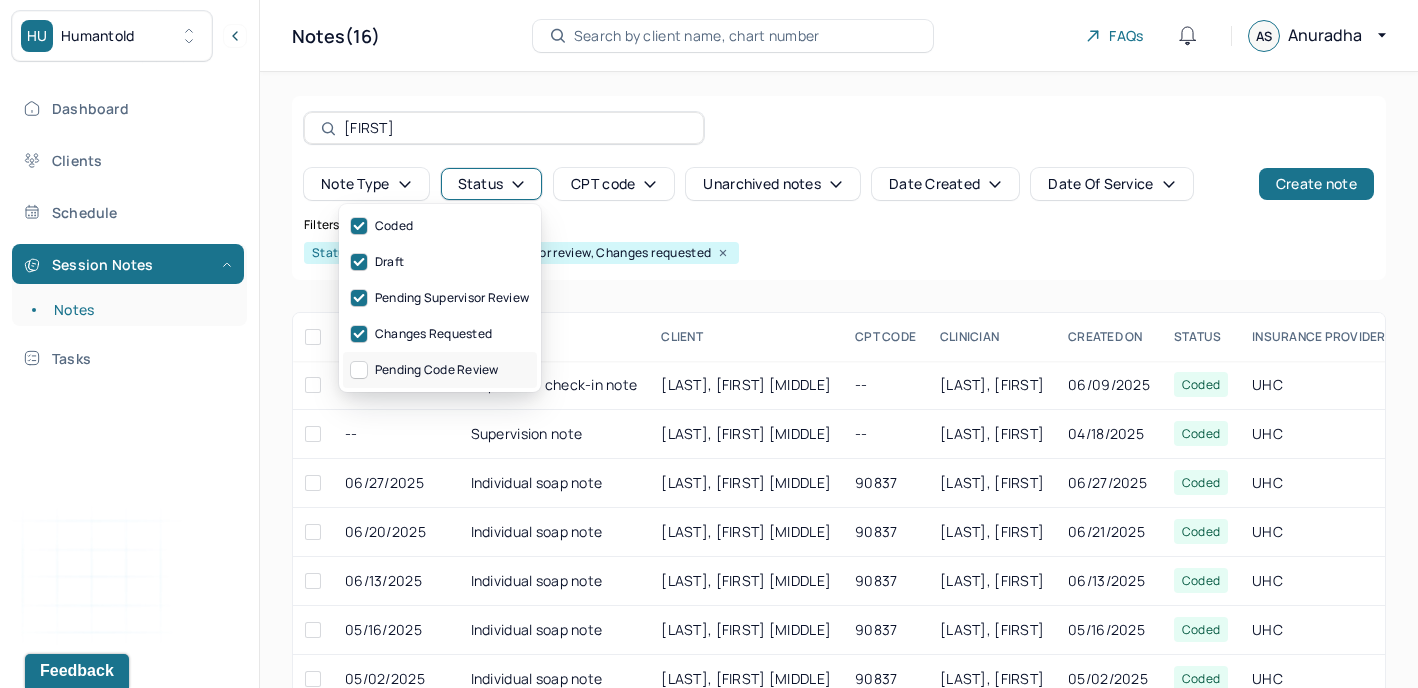 click on "Pending code review" at bounding box center [440, 370] 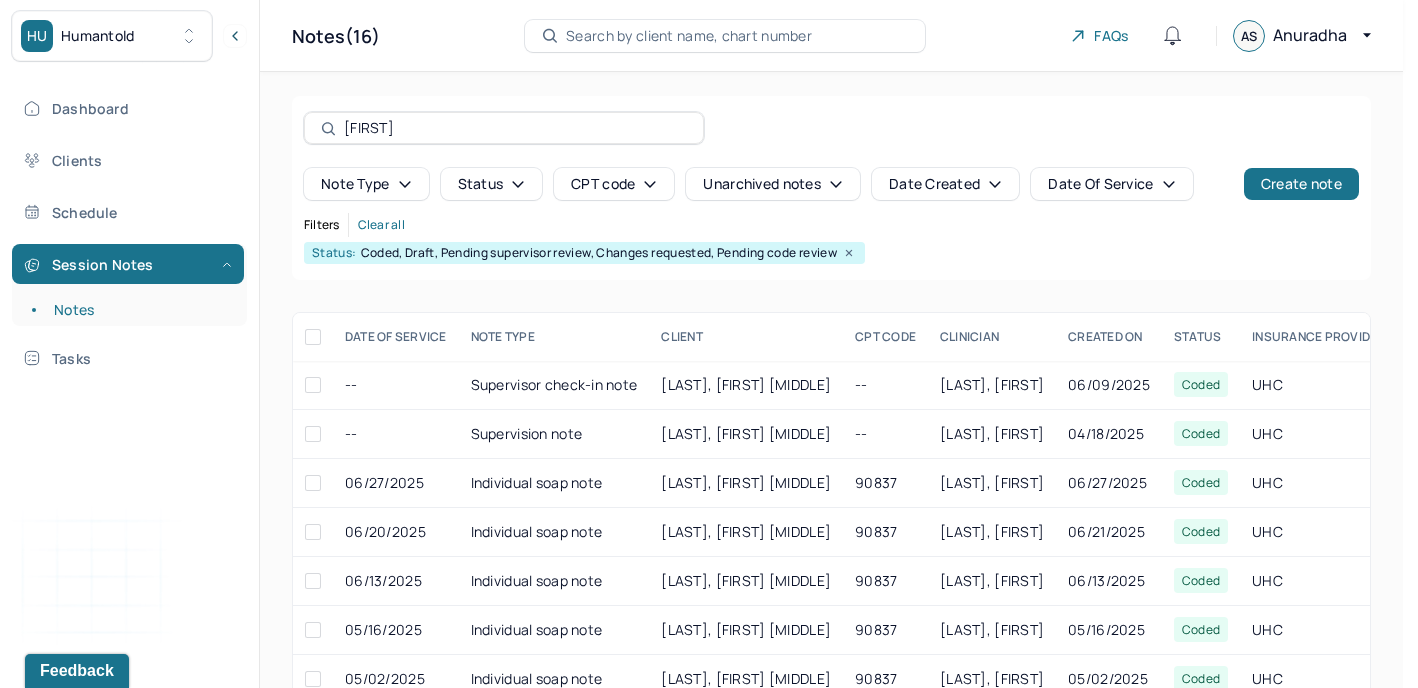 click on "Status" at bounding box center [492, 184] 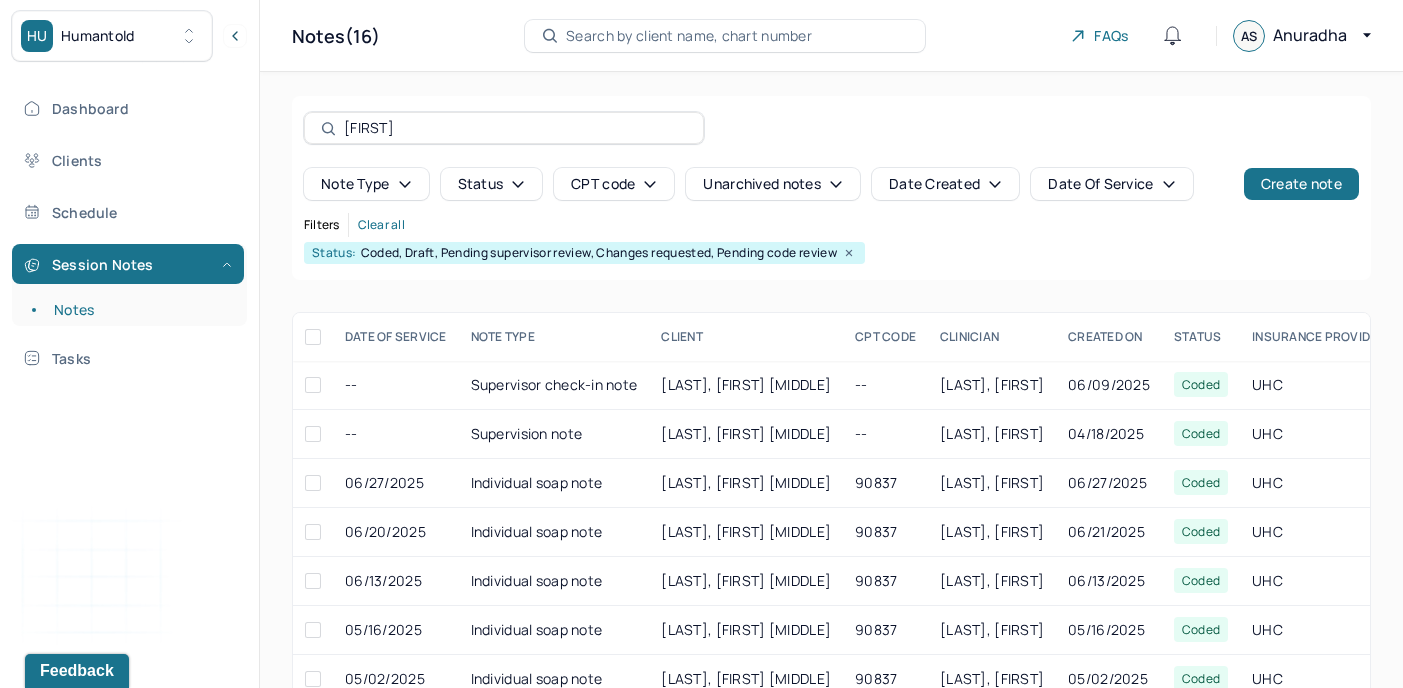 scroll, scrollTop: 1, scrollLeft: 0, axis: vertical 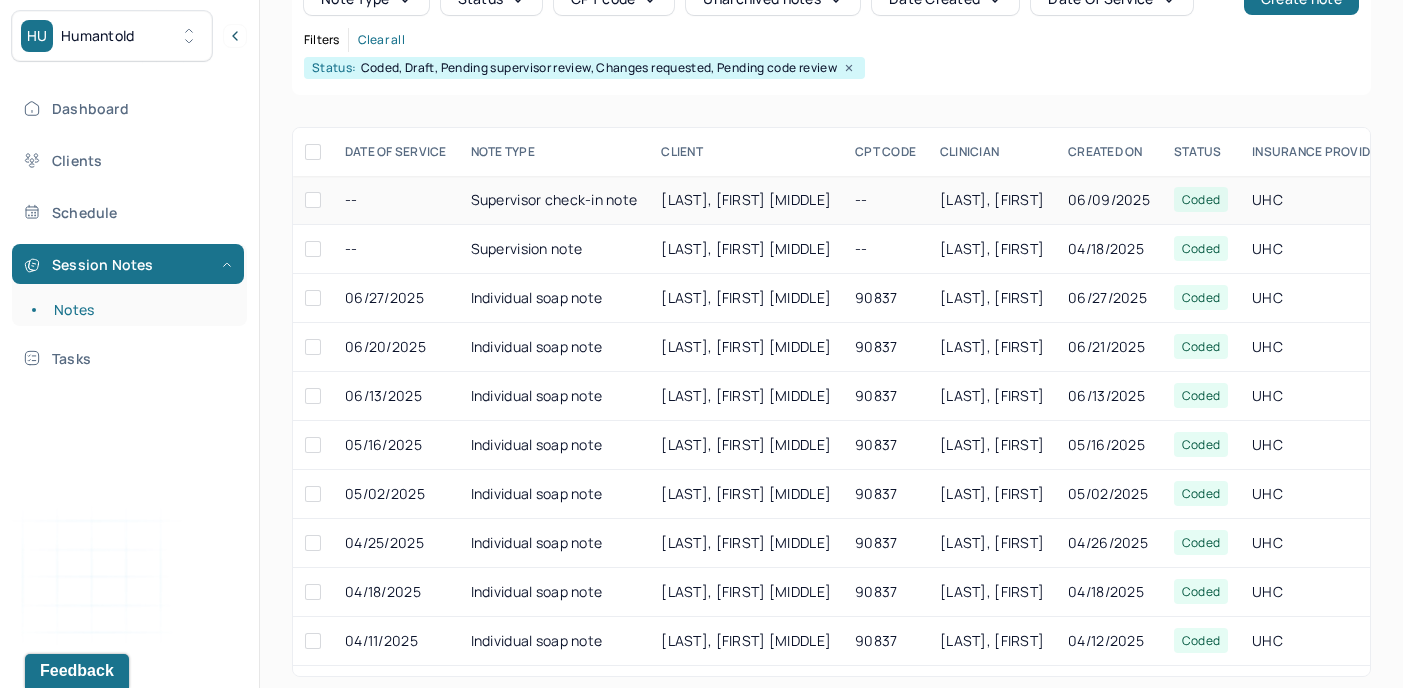 click on "Supervisor check-in note" at bounding box center (554, 200) 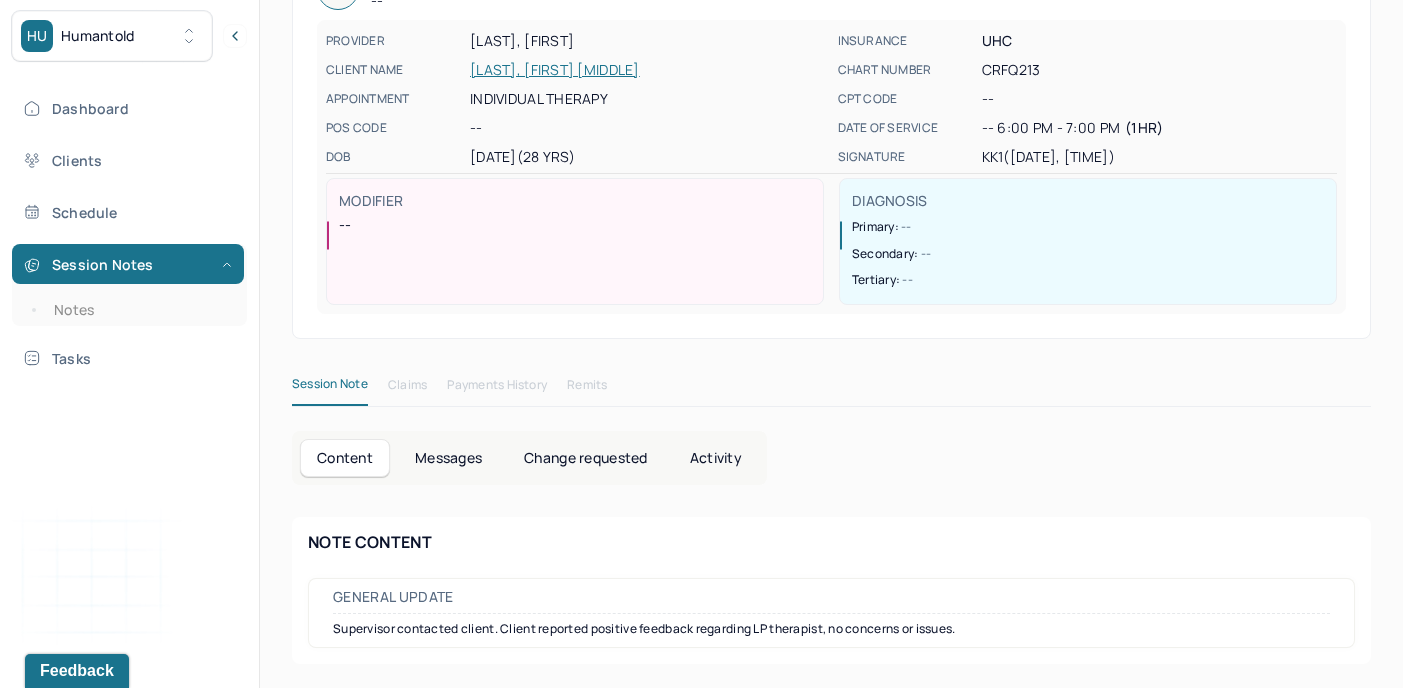 scroll, scrollTop: 155, scrollLeft: 0, axis: vertical 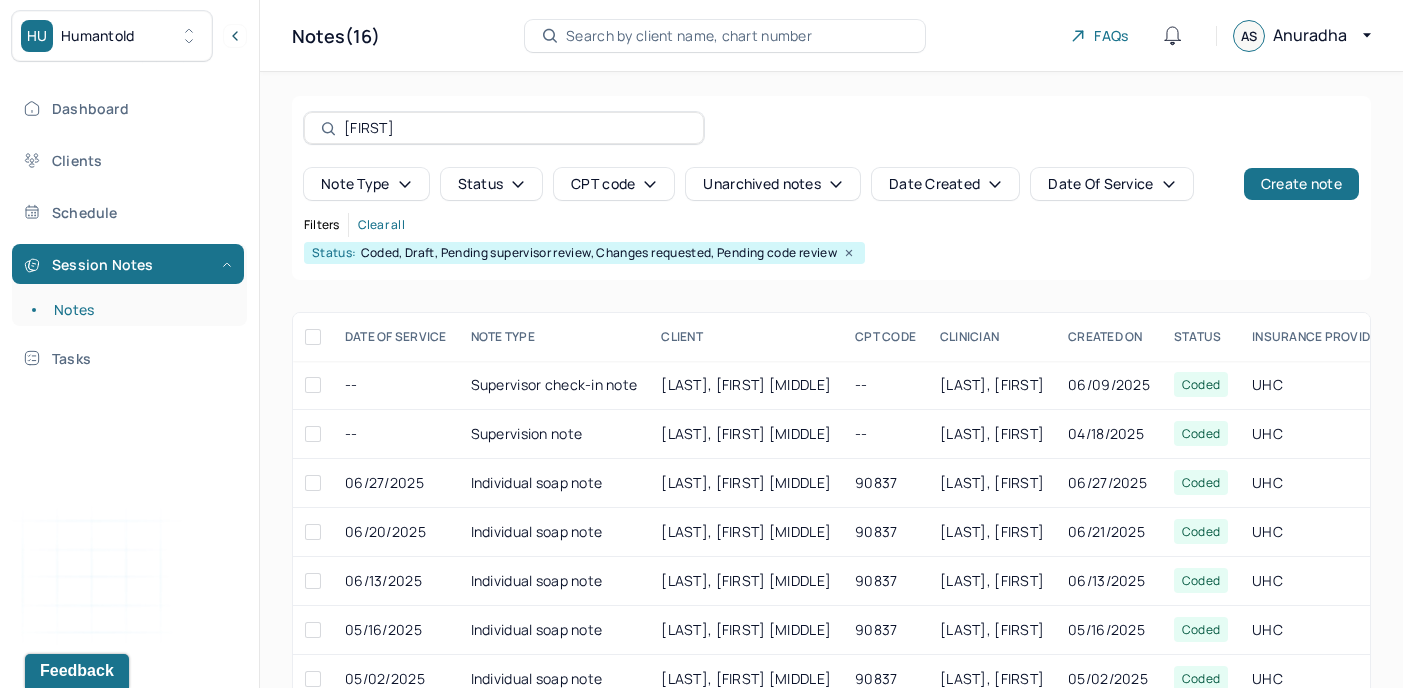 click on "[FIRST]" at bounding box center [504, 128] 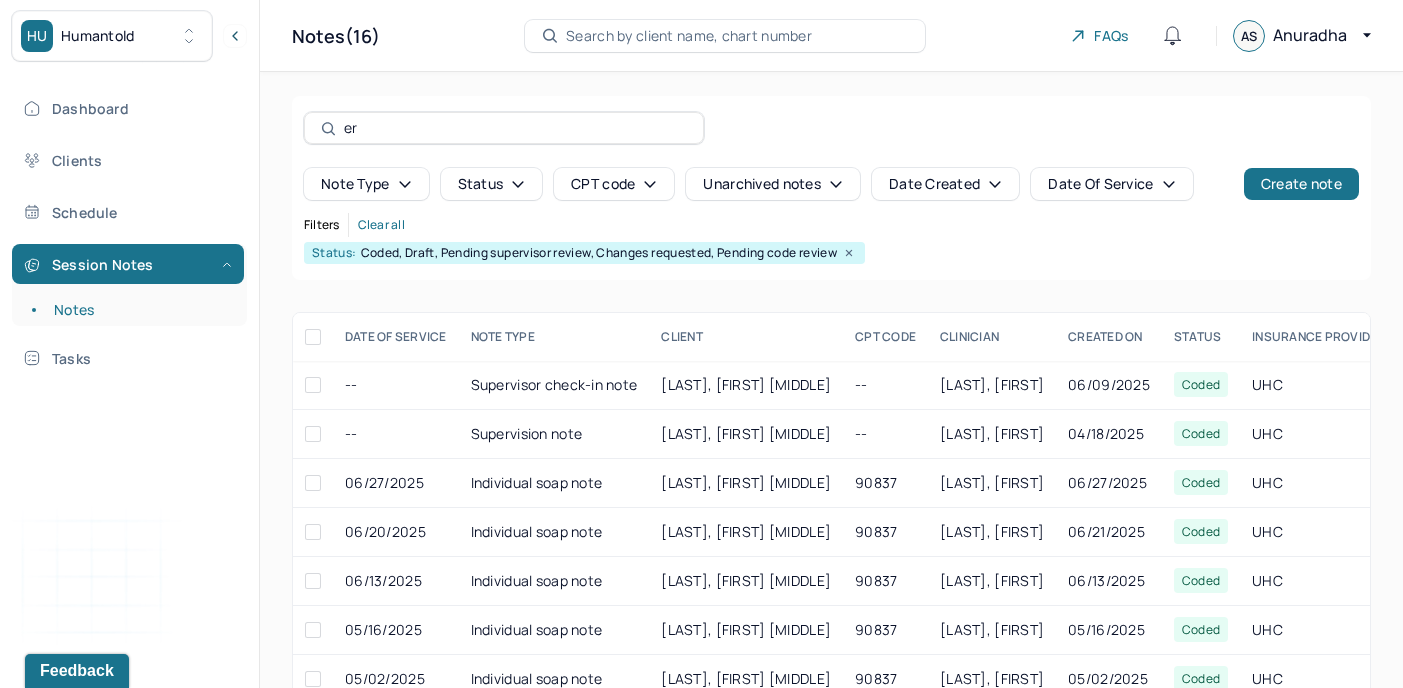 type on "e" 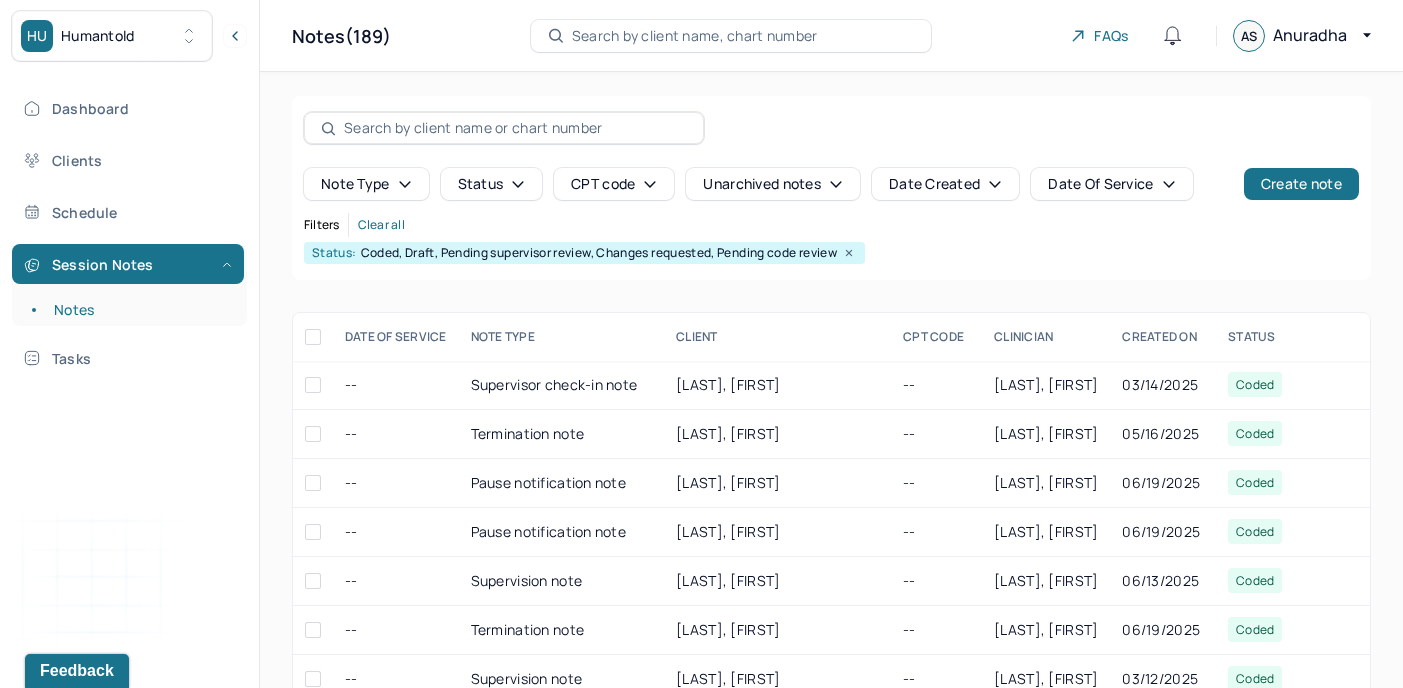 type 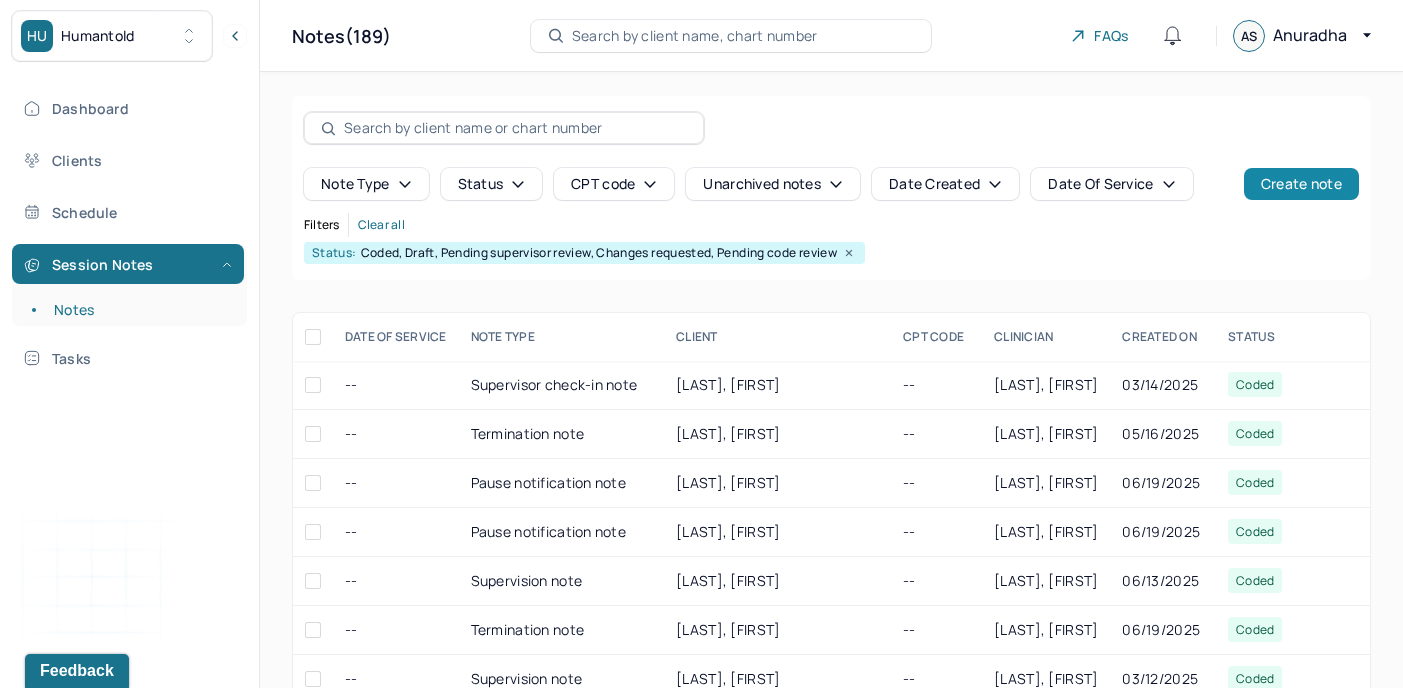 click on "Create note" at bounding box center [1301, 184] 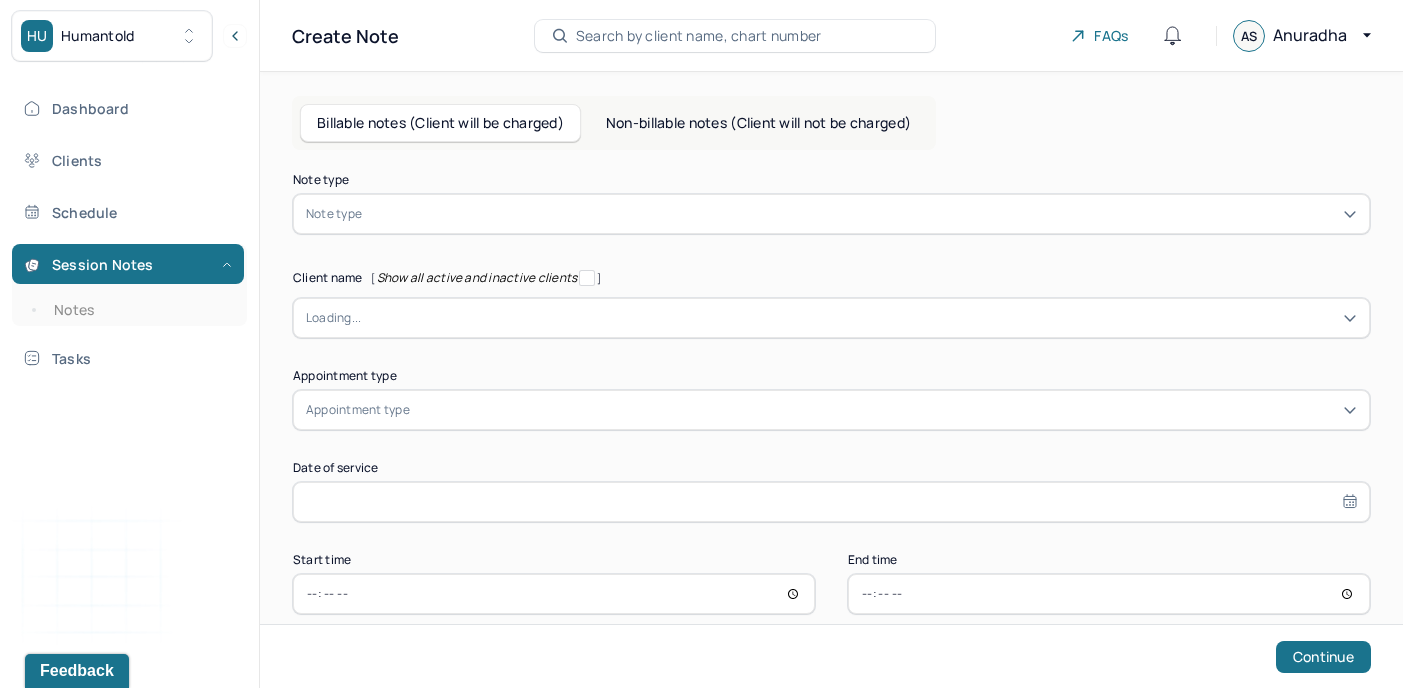 click on "Non-billable notes (Client will not be charged)" at bounding box center [758, 123] 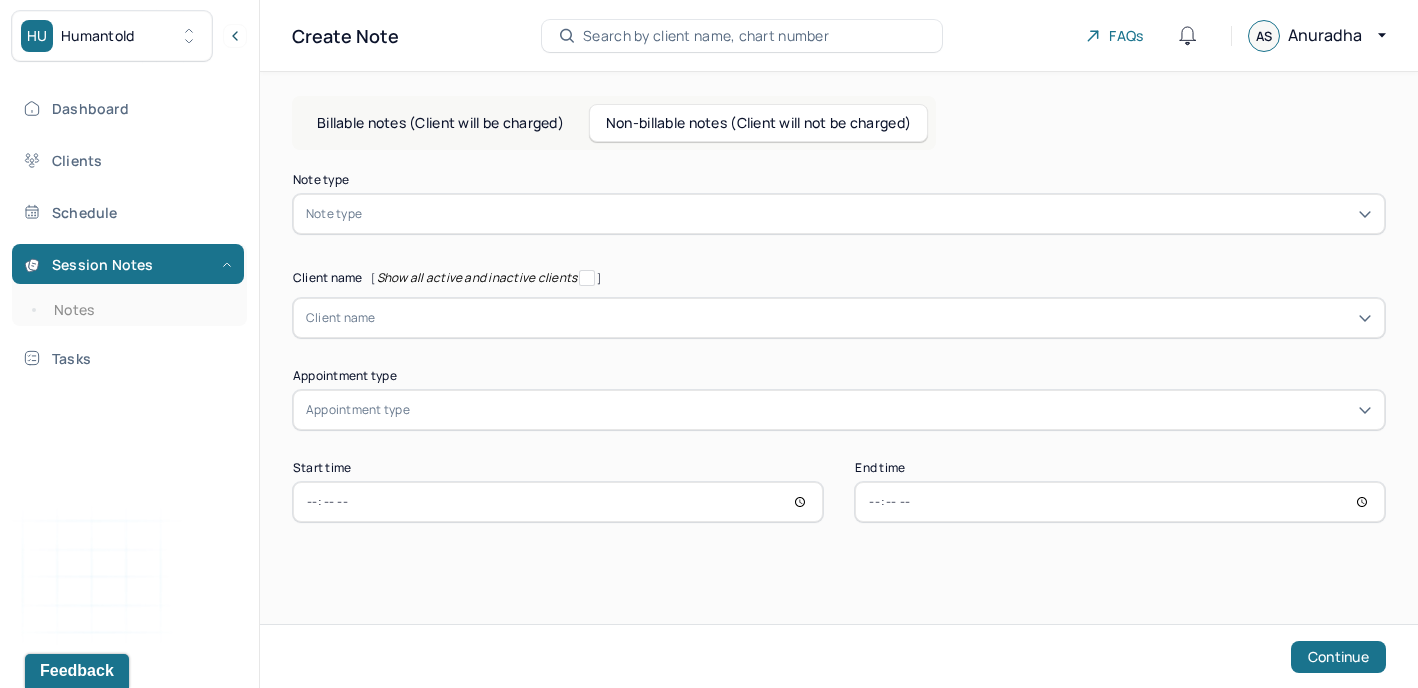 click at bounding box center [869, 214] 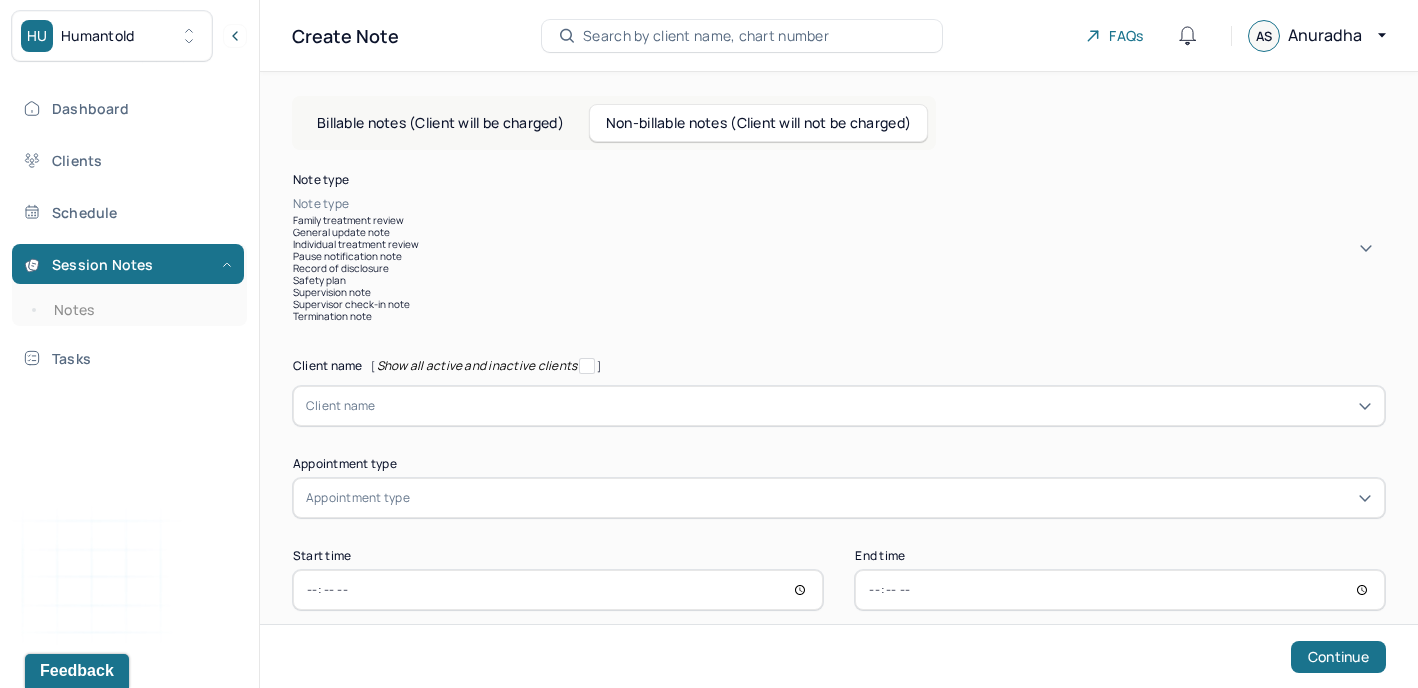 scroll, scrollTop: 59, scrollLeft: 0, axis: vertical 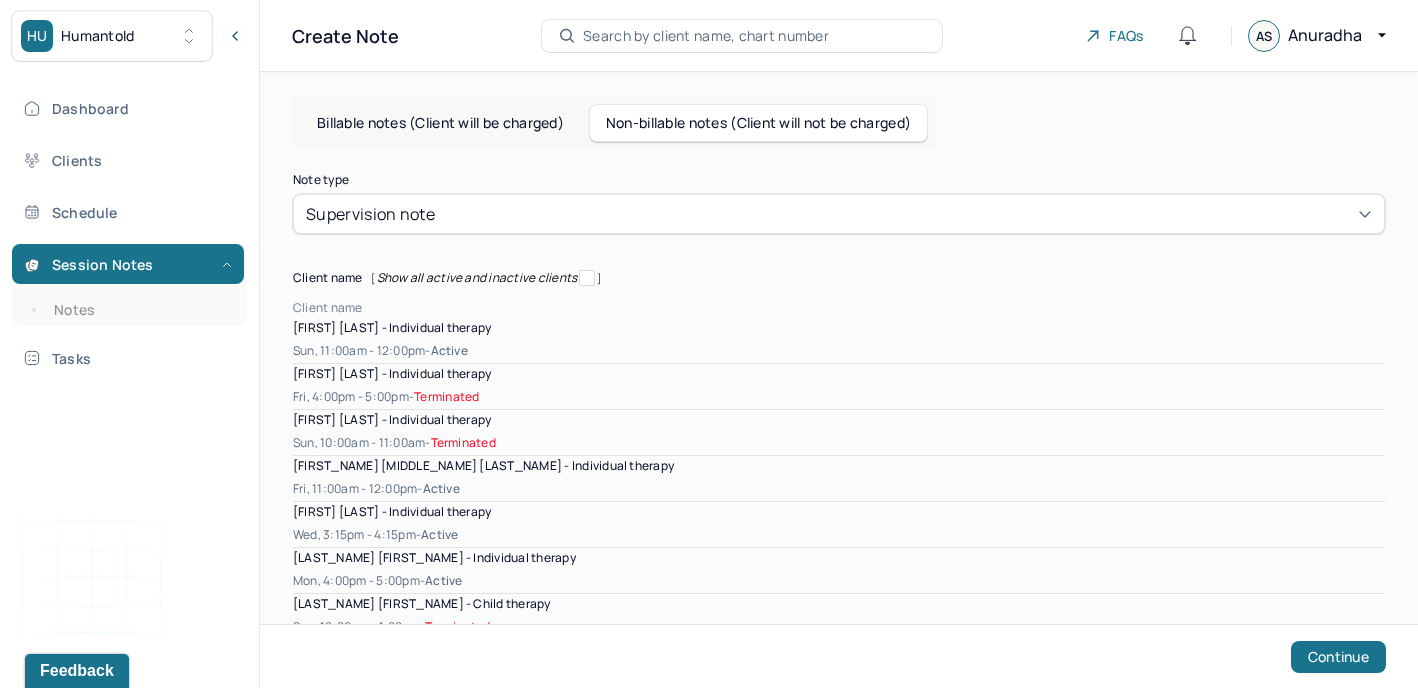 click on "Client name" at bounding box center (328, 308) 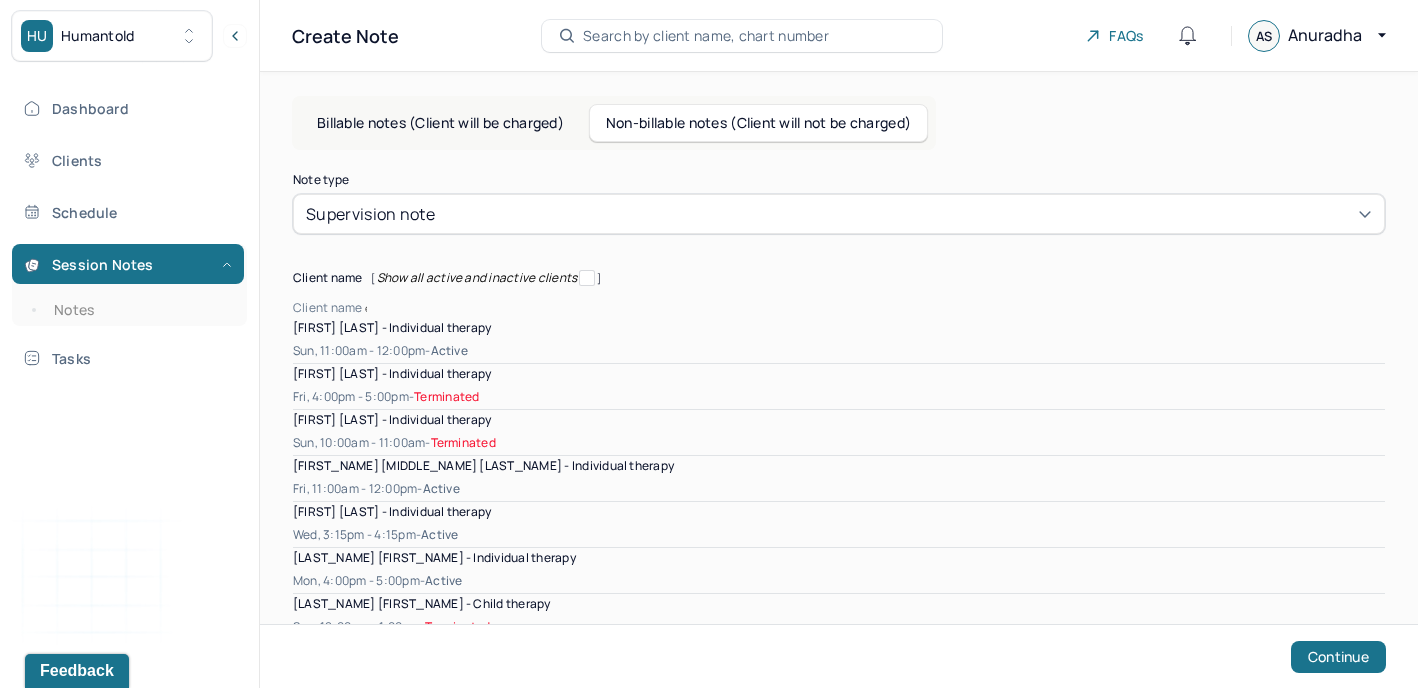 type on "er" 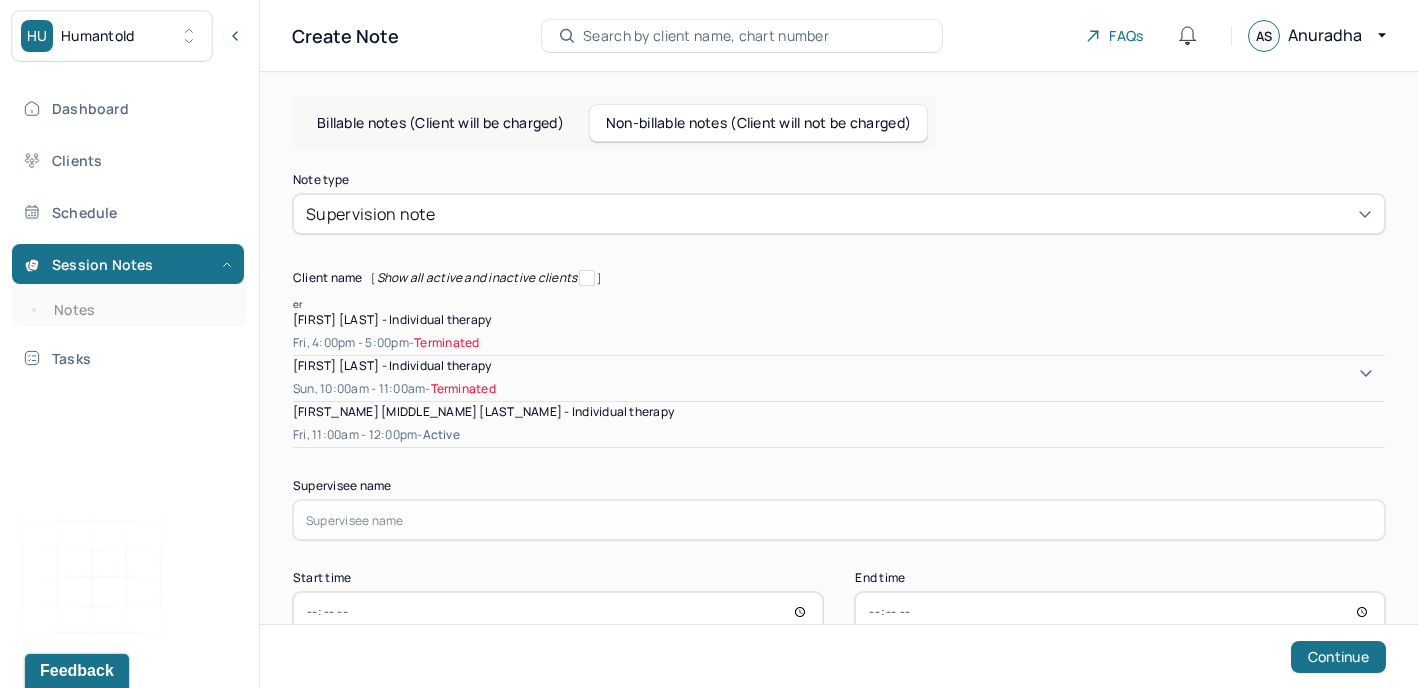 click on "[FIRST_NAME] [MIDDLE_NAME] [LAST_NAME] - Individual therapy" at bounding box center [483, 411] 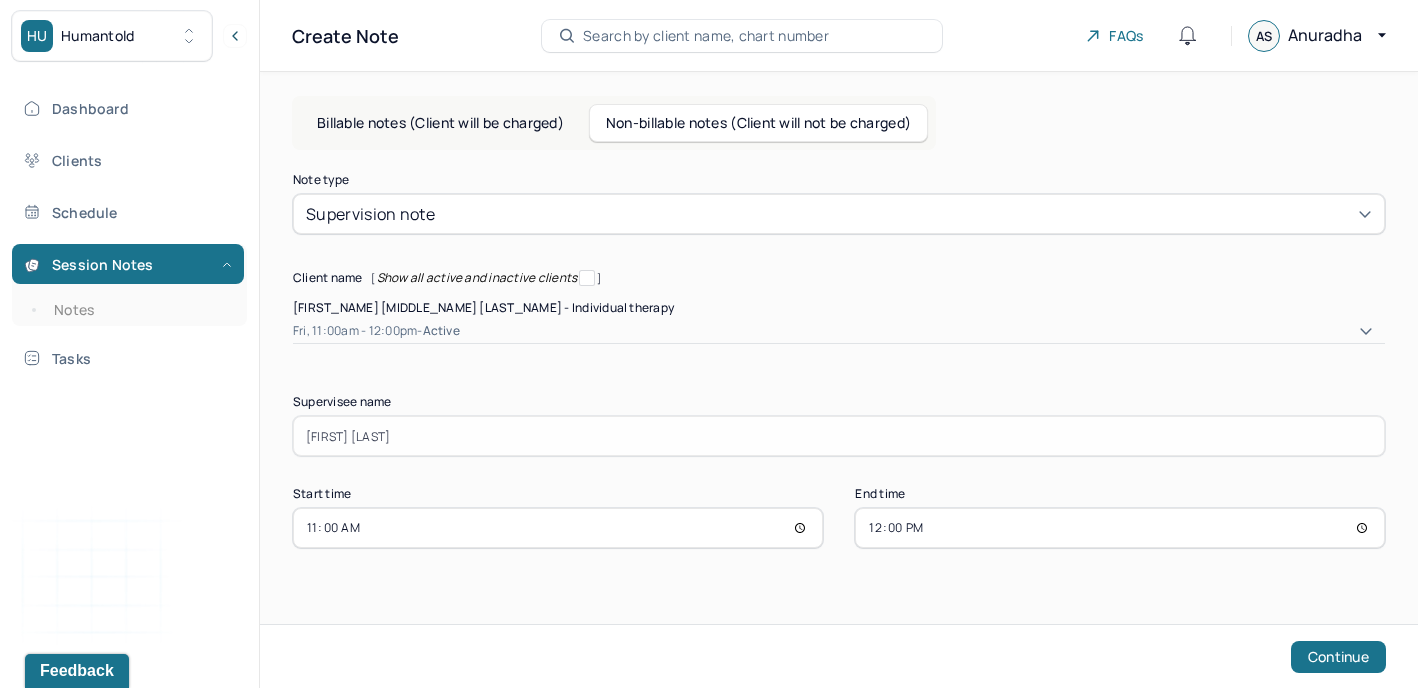 click on "11:00" at bounding box center [558, 528] 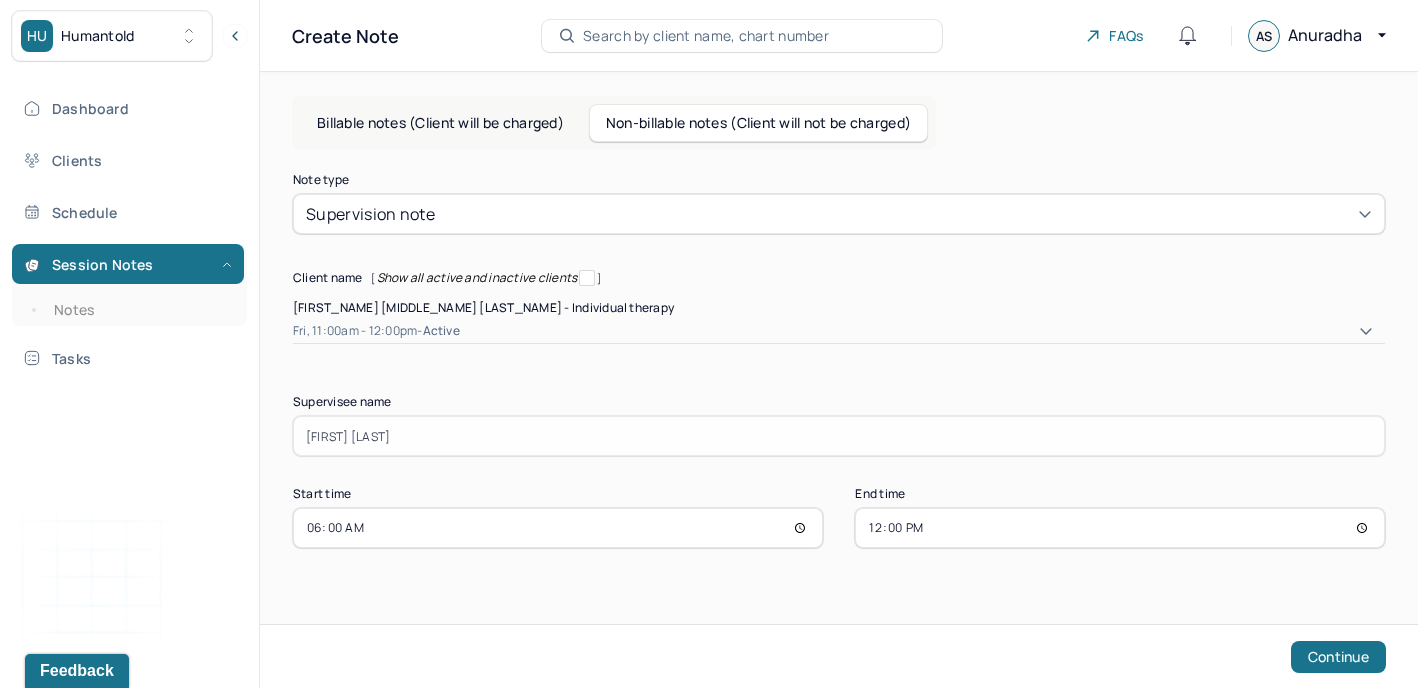 type on "18:00" 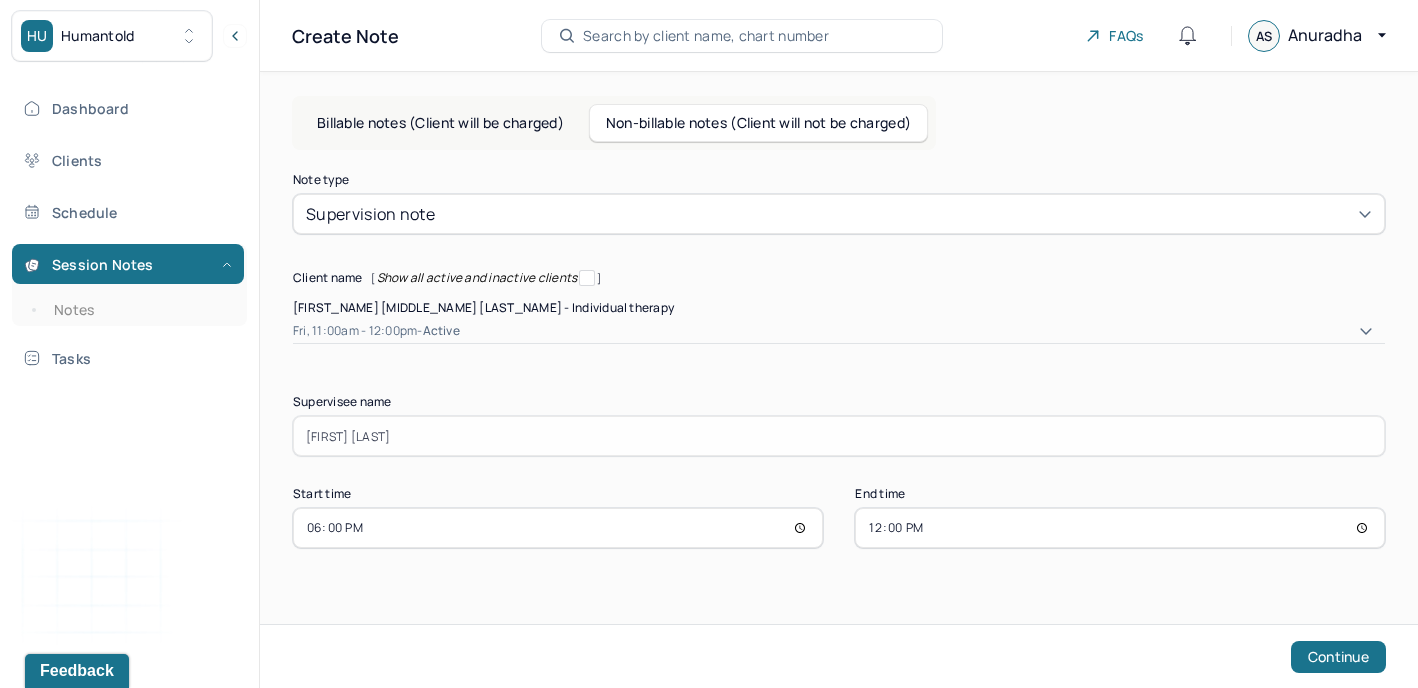 click on "12:00" at bounding box center (1120, 528) 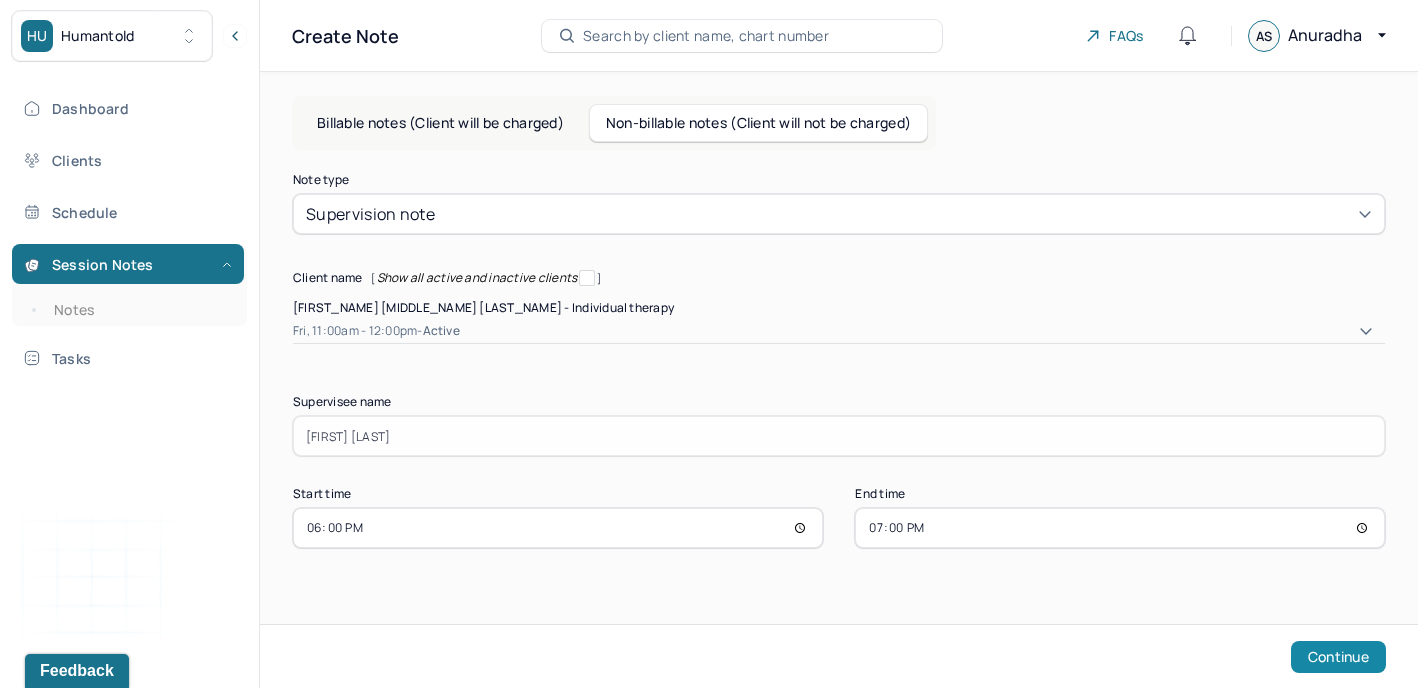 click on "Continue" at bounding box center [1338, 657] 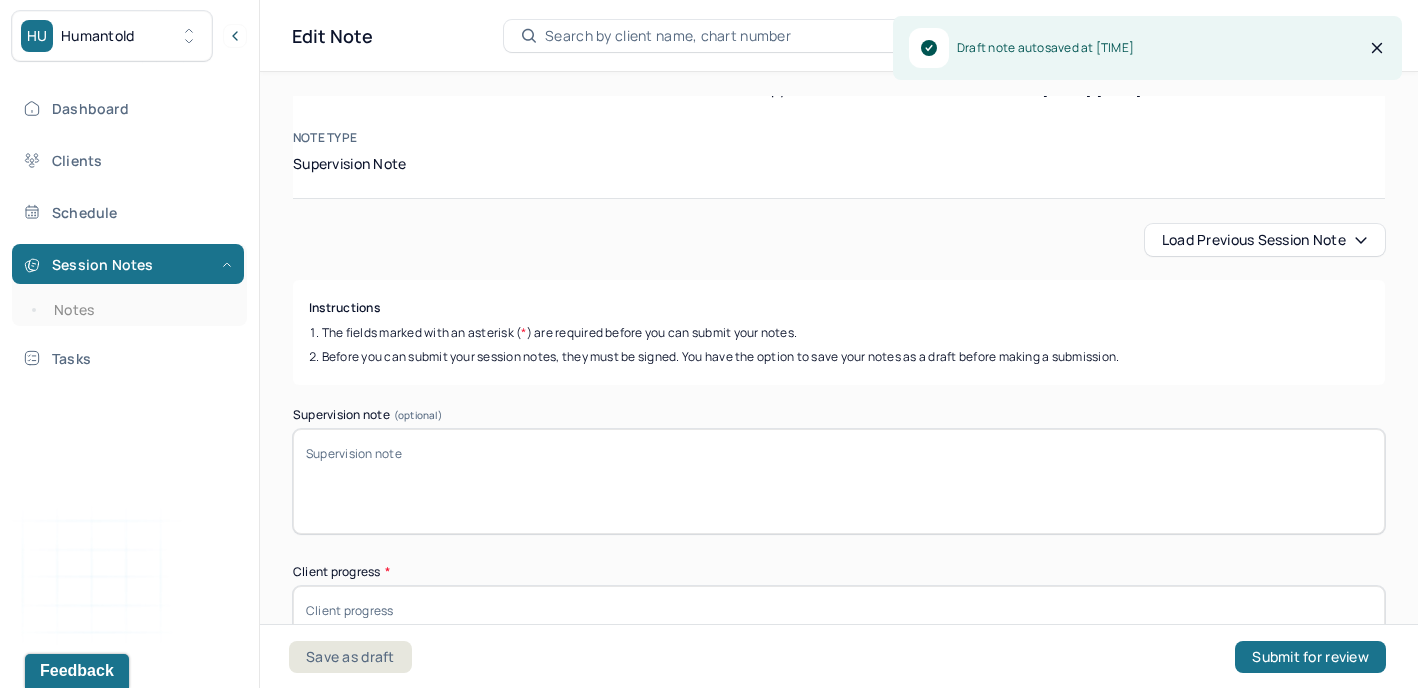 scroll, scrollTop: 203, scrollLeft: 0, axis: vertical 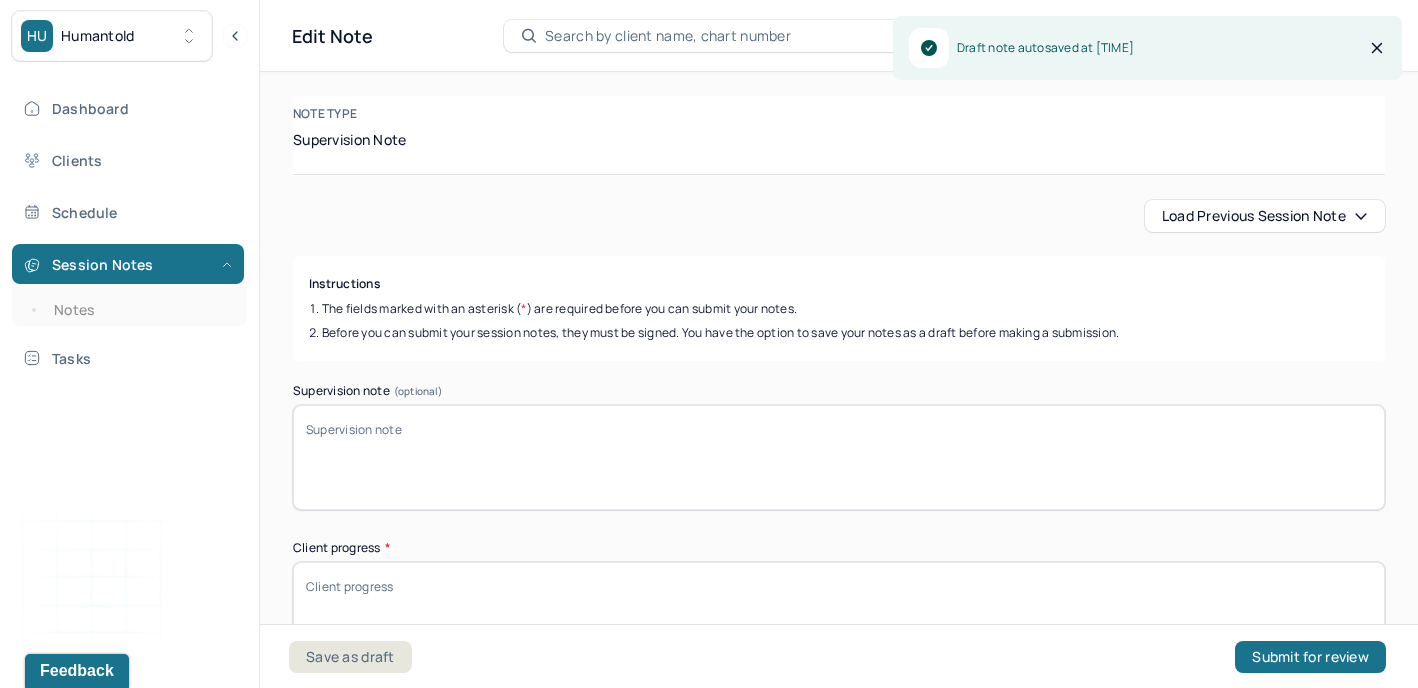 click on "Load previous session note" at bounding box center [1265, 216] 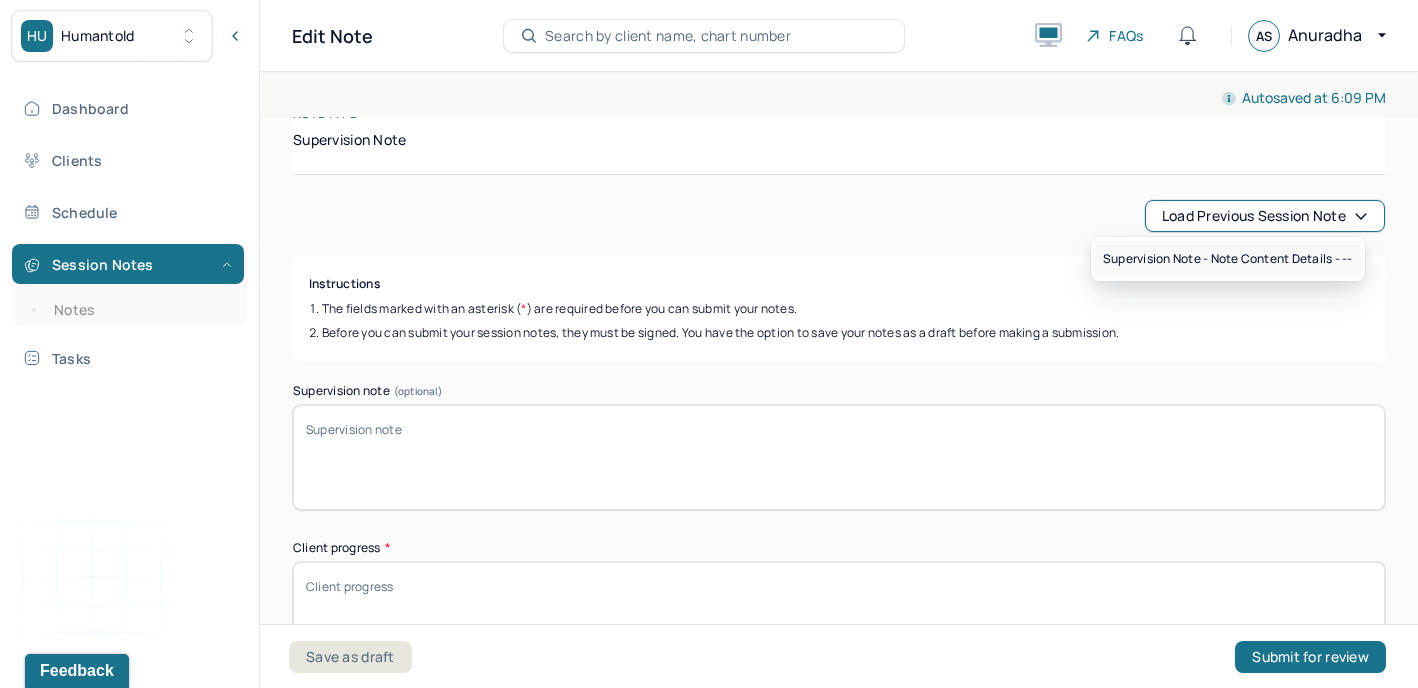 click on "Supervision note   - Note content Details -   --" at bounding box center (1228, 259) 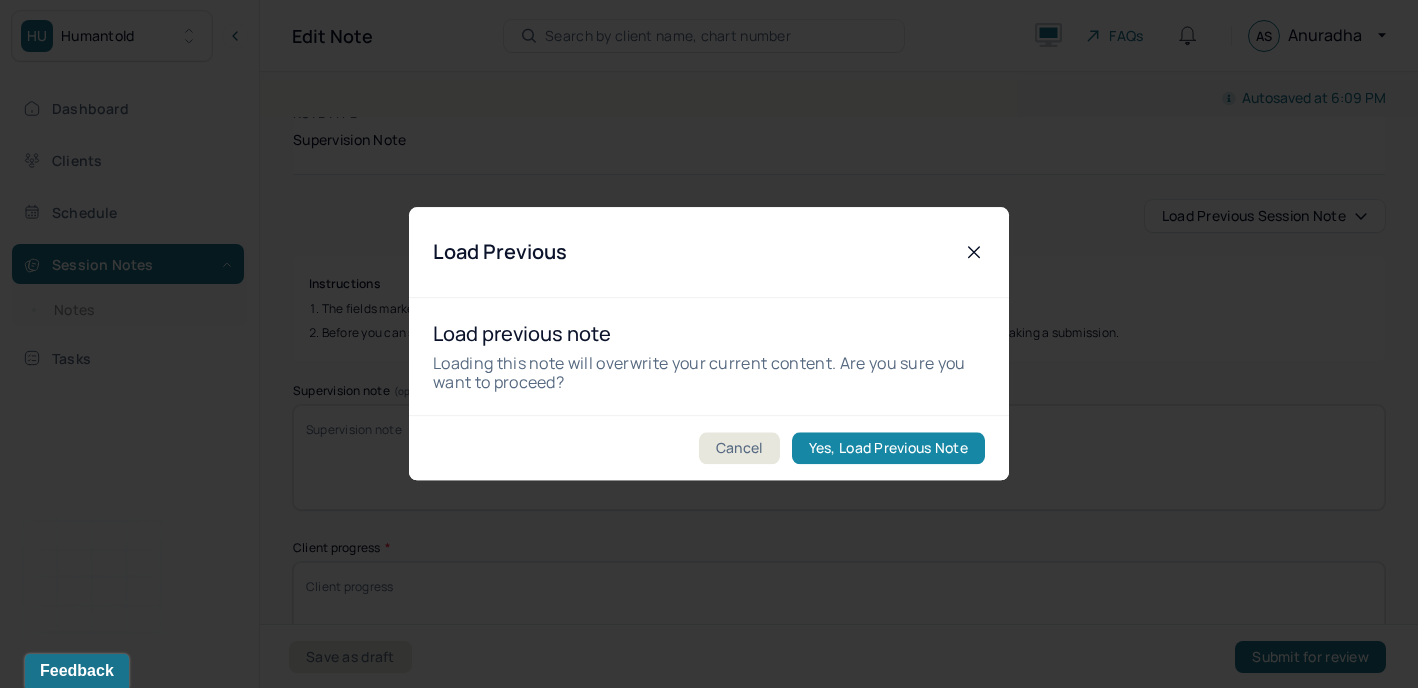 click on "Yes, Load Previous Note" at bounding box center [888, 449] 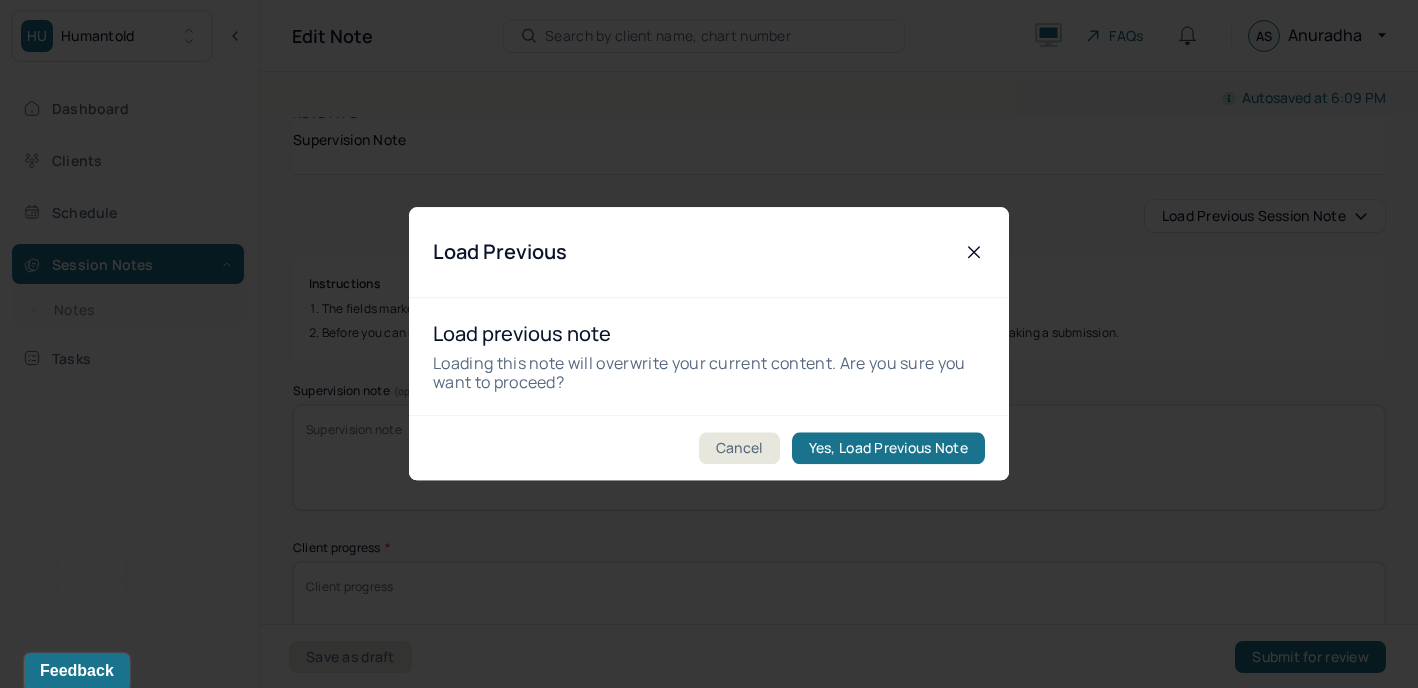 type on "The client continues to work on identifying  her symptoms and educating herself on BPD, while improving her coping mechanisms. Together, the therapist and client continue to explore challenging negative thinking and adjusting coping mechanisms for her anxiety." 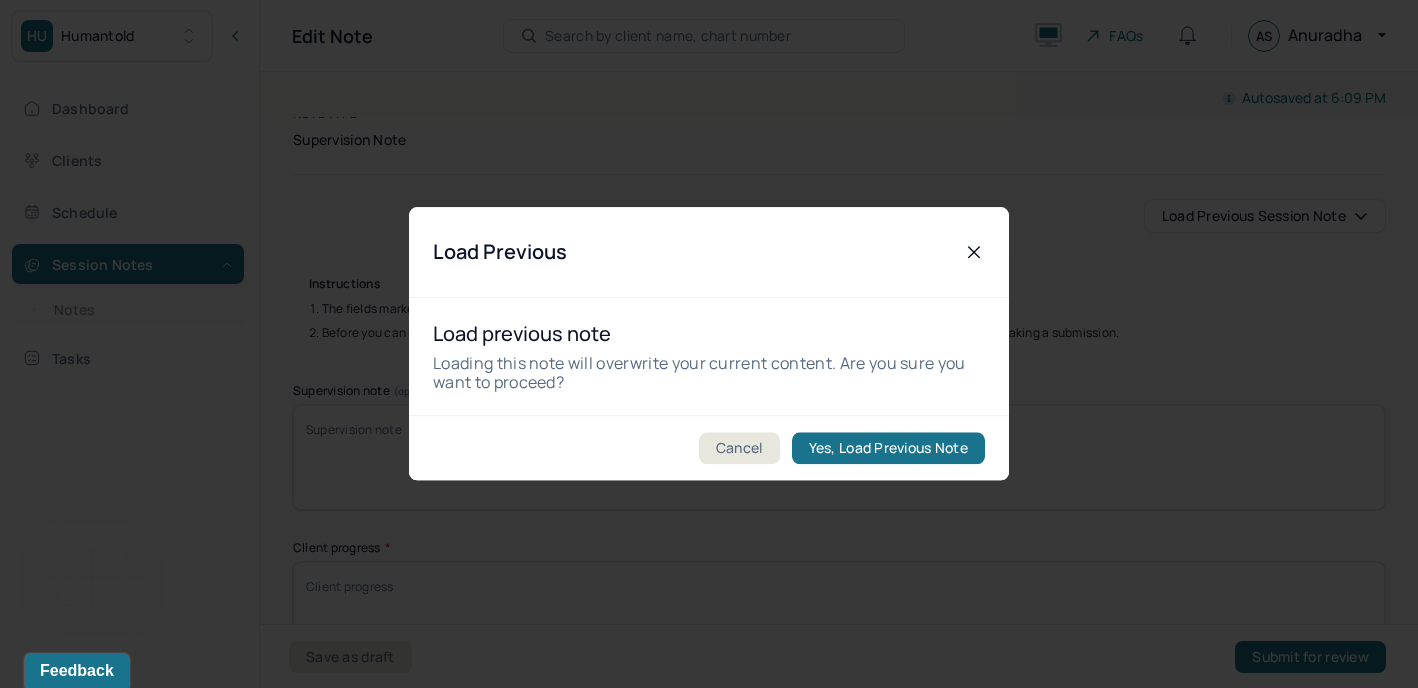 type on "Client progress is better as she maintains using coping mechanisms discussed, while starting to actively manage her depressive symptoms." 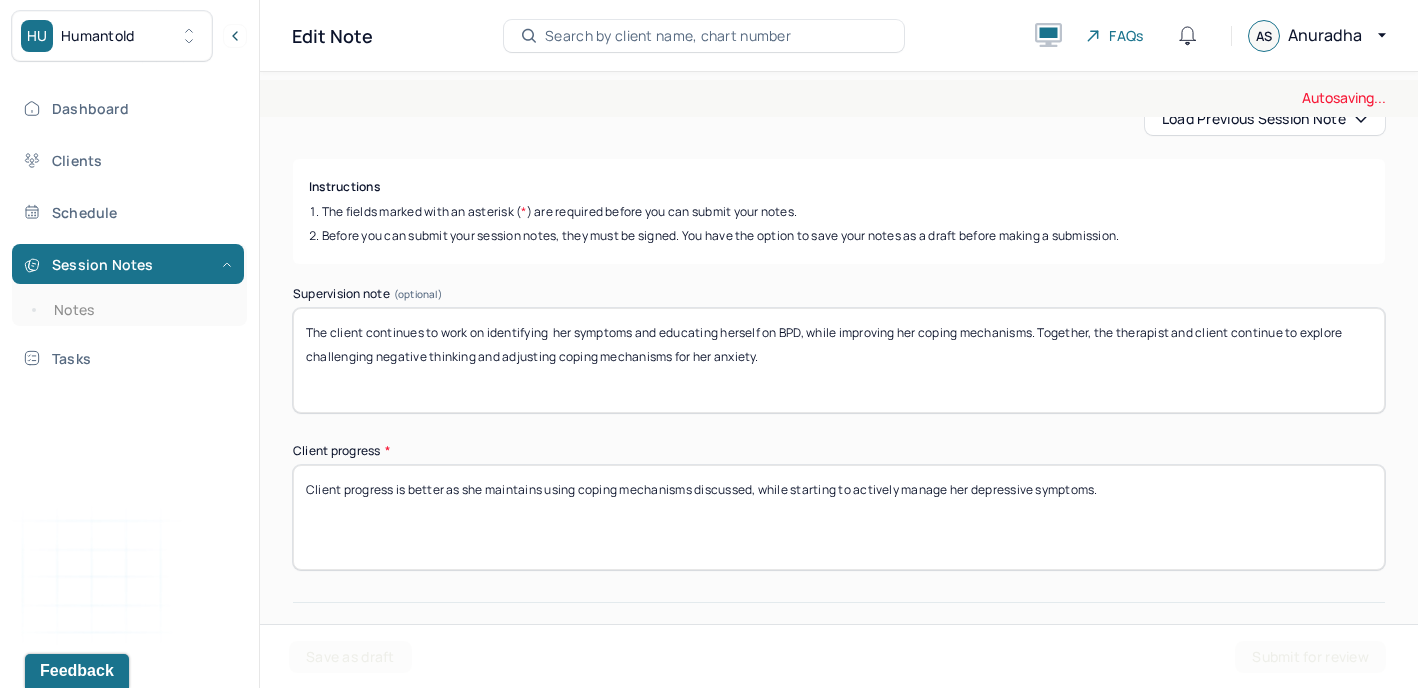 scroll, scrollTop: 305, scrollLeft: 0, axis: vertical 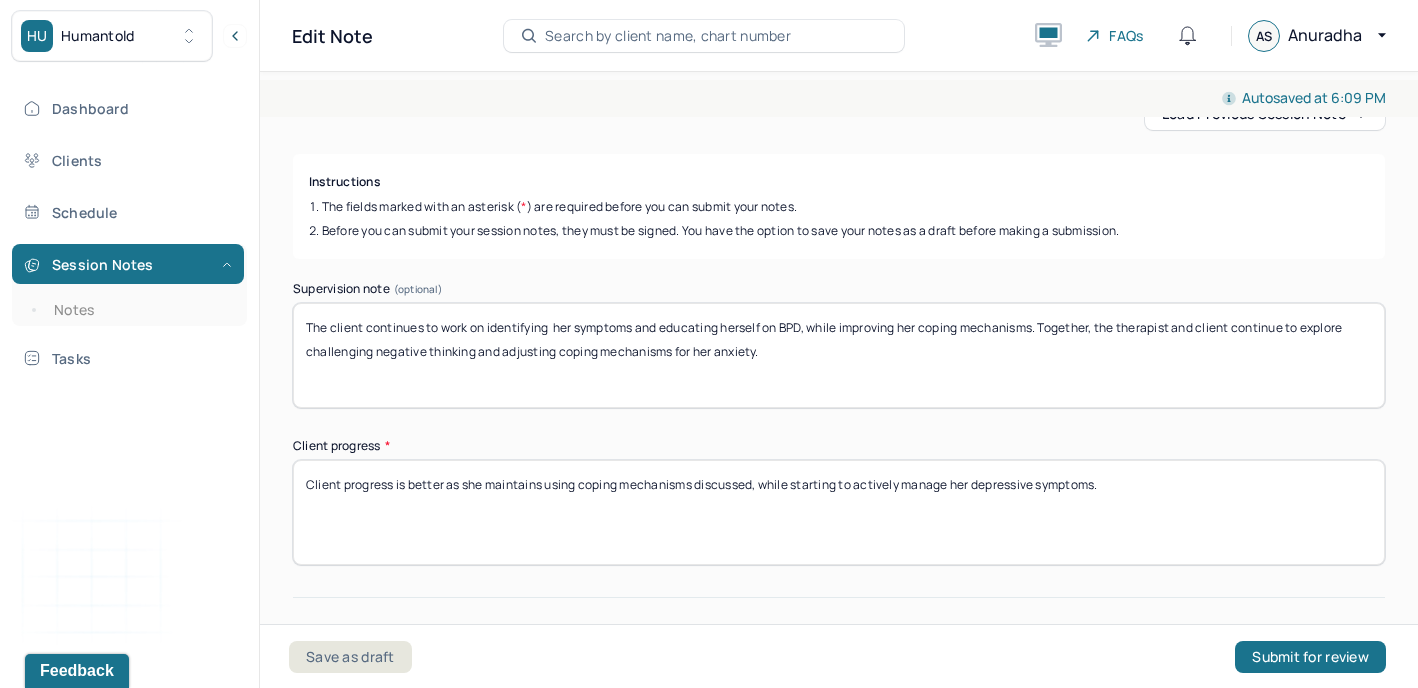 drag, startPoint x: 808, startPoint y: 328, endPoint x: 662, endPoint y: 322, distance: 146.12323 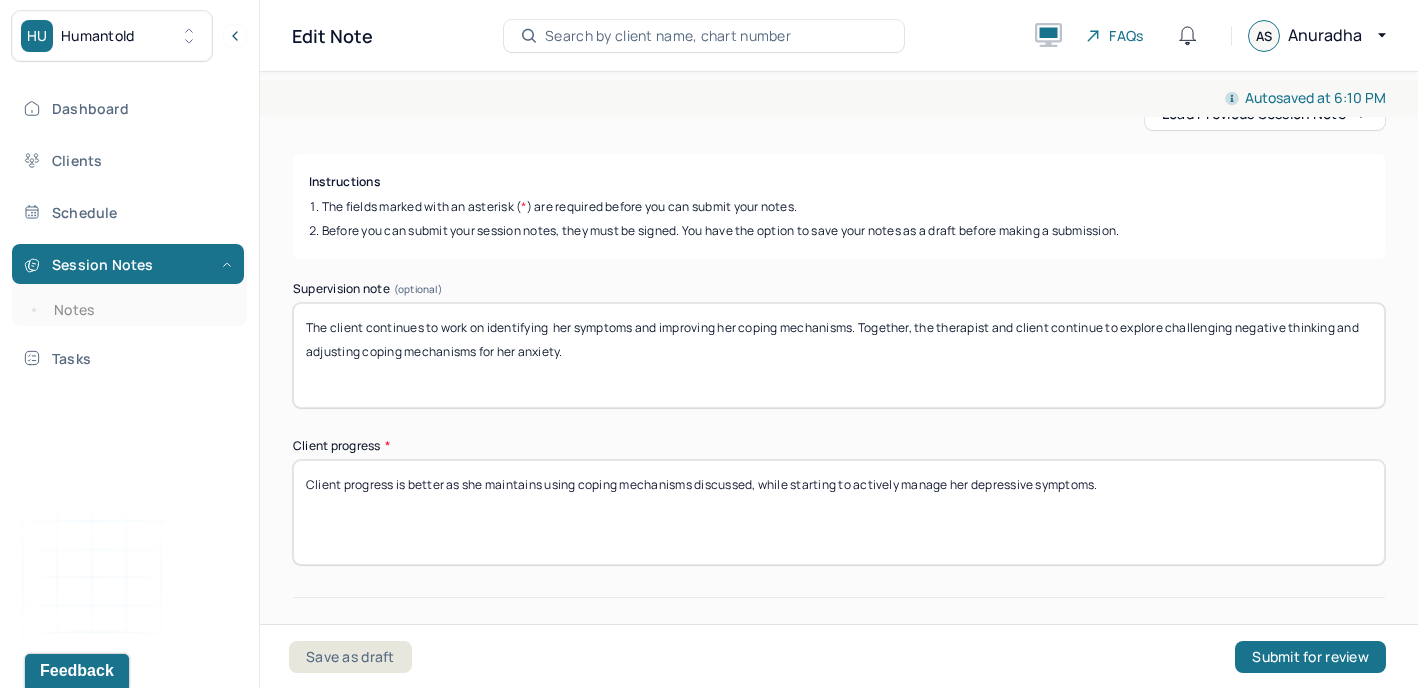 click on "The client continues to work on identifying  her symptoms and  improving her coping mechanisms. Together, the therapist and client continue to explore challenging negative thinking and adjusting coping mechanisms for her anxiety." at bounding box center (839, 355) 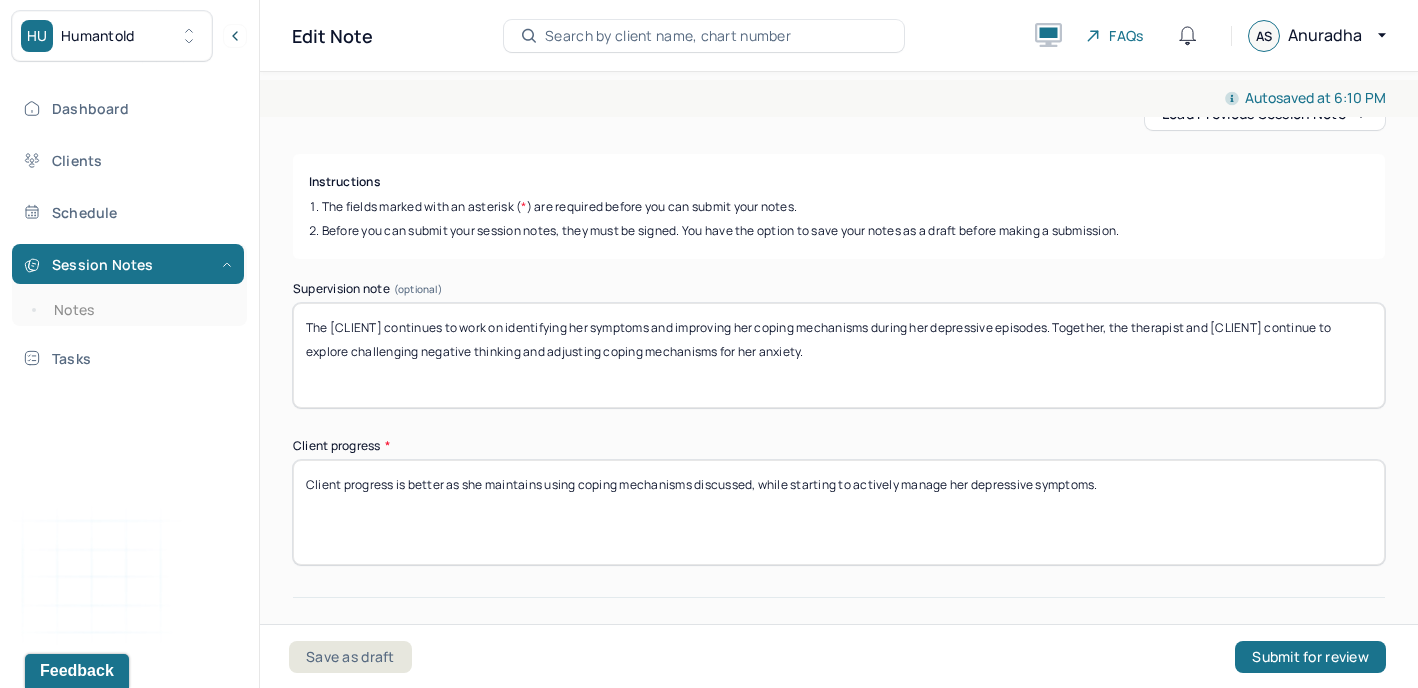 drag, startPoint x: 758, startPoint y: 356, endPoint x: 259, endPoint y: 358, distance: 499.004 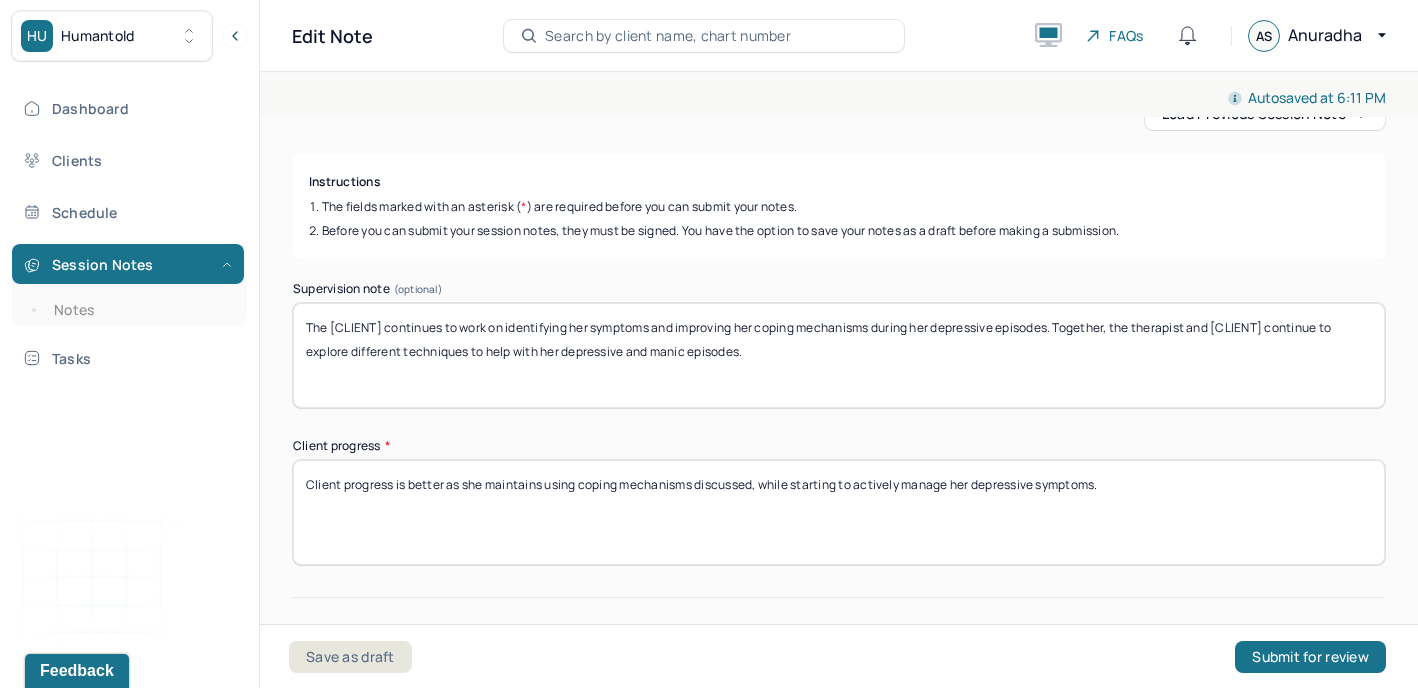 type on "The [CLIENT] continues to work on identifying her symptoms and improving her coping mechanisms during her depressive episodes. Together, the therapist and [CLIENT] continue to explore different techniques to help with her depressive and manic episodes." 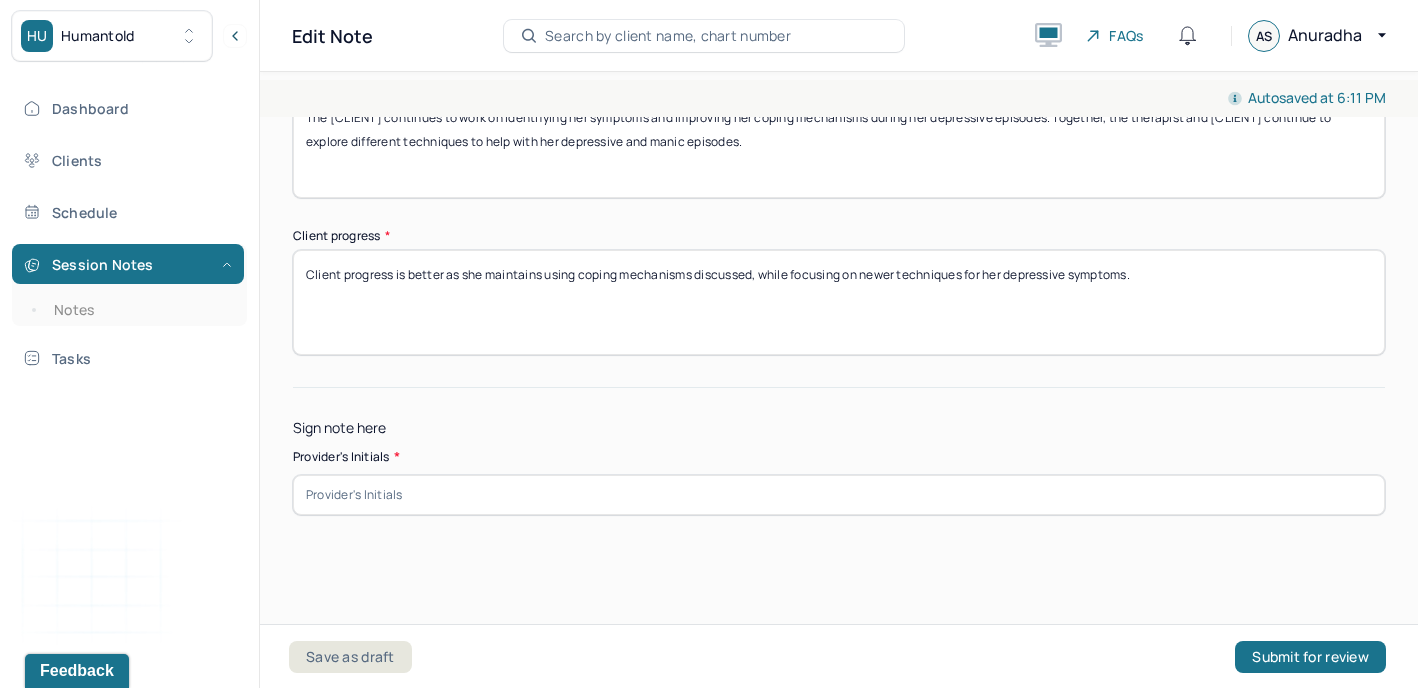 scroll, scrollTop: 516, scrollLeft: 0, axis: vertical 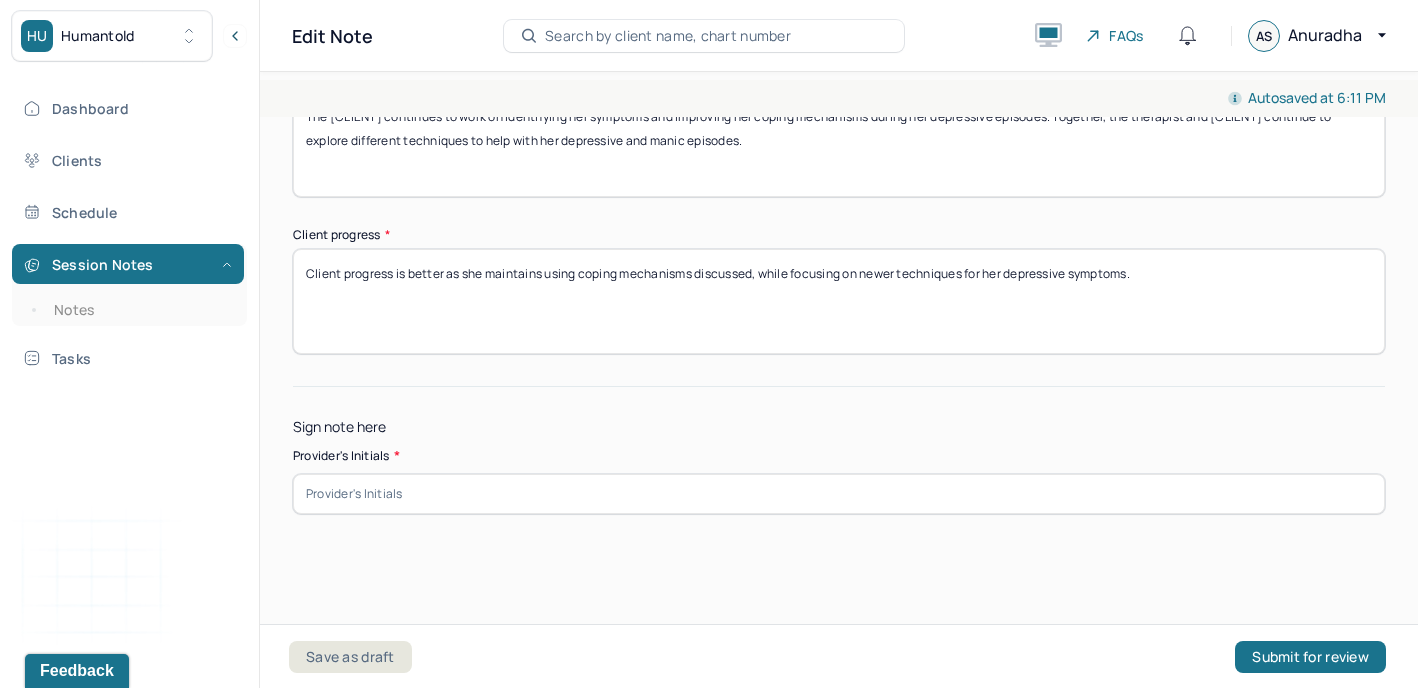 type on "Client progress is better as she maintains using coping mechanisms discussed, while focusing on newer techniques for her depressive symptoms." 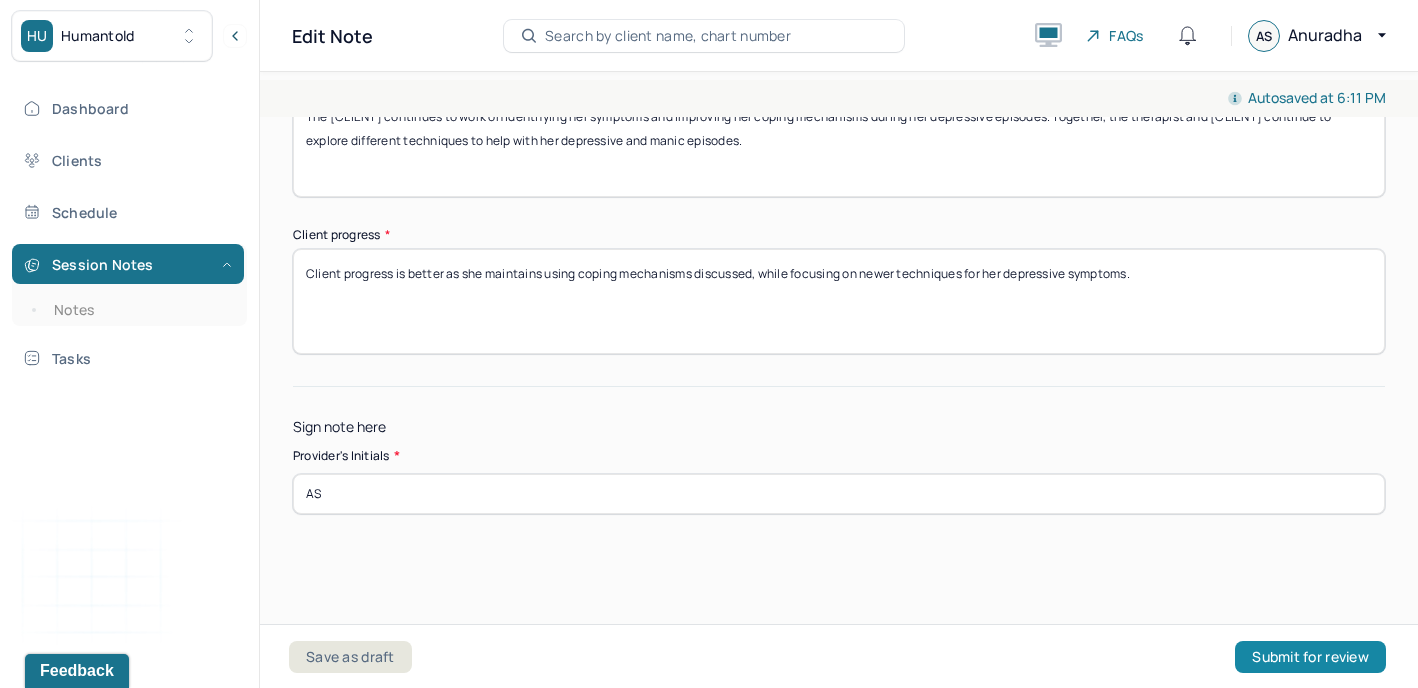 type on "AS" 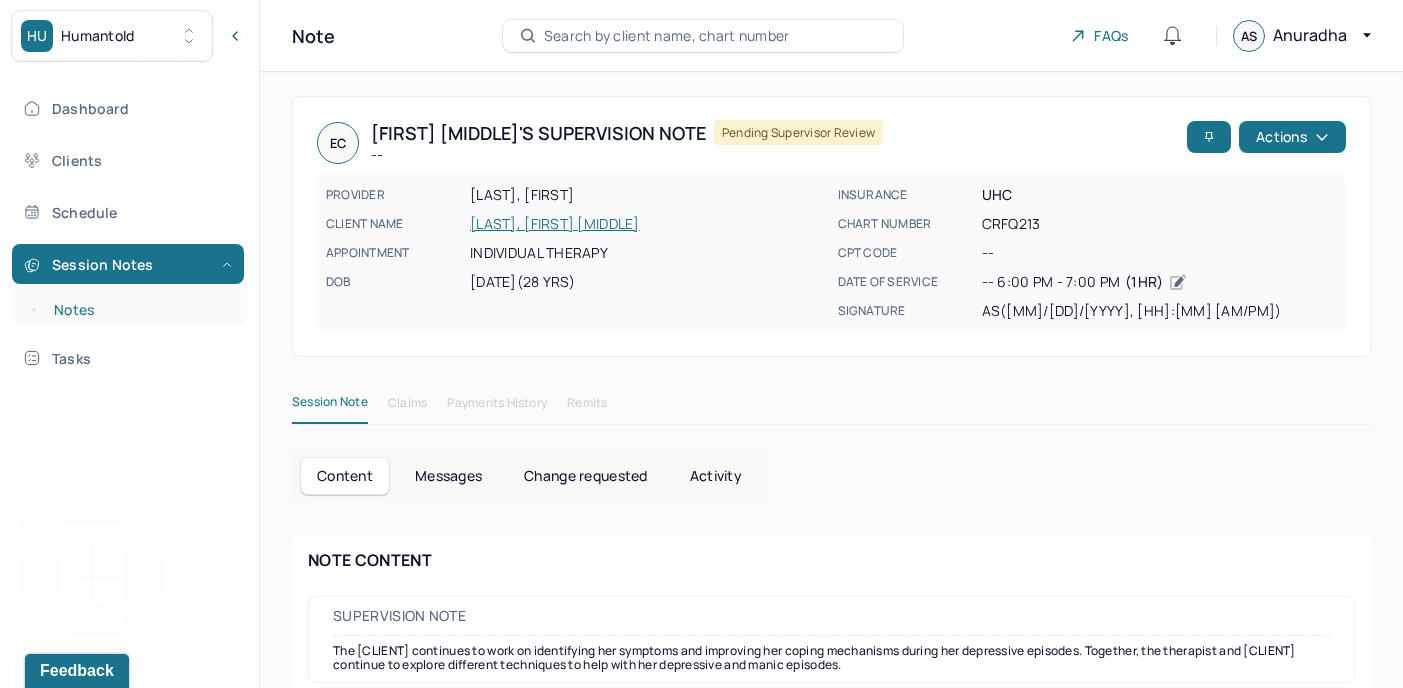 click on "Notes" at bounding box center [139, 310] 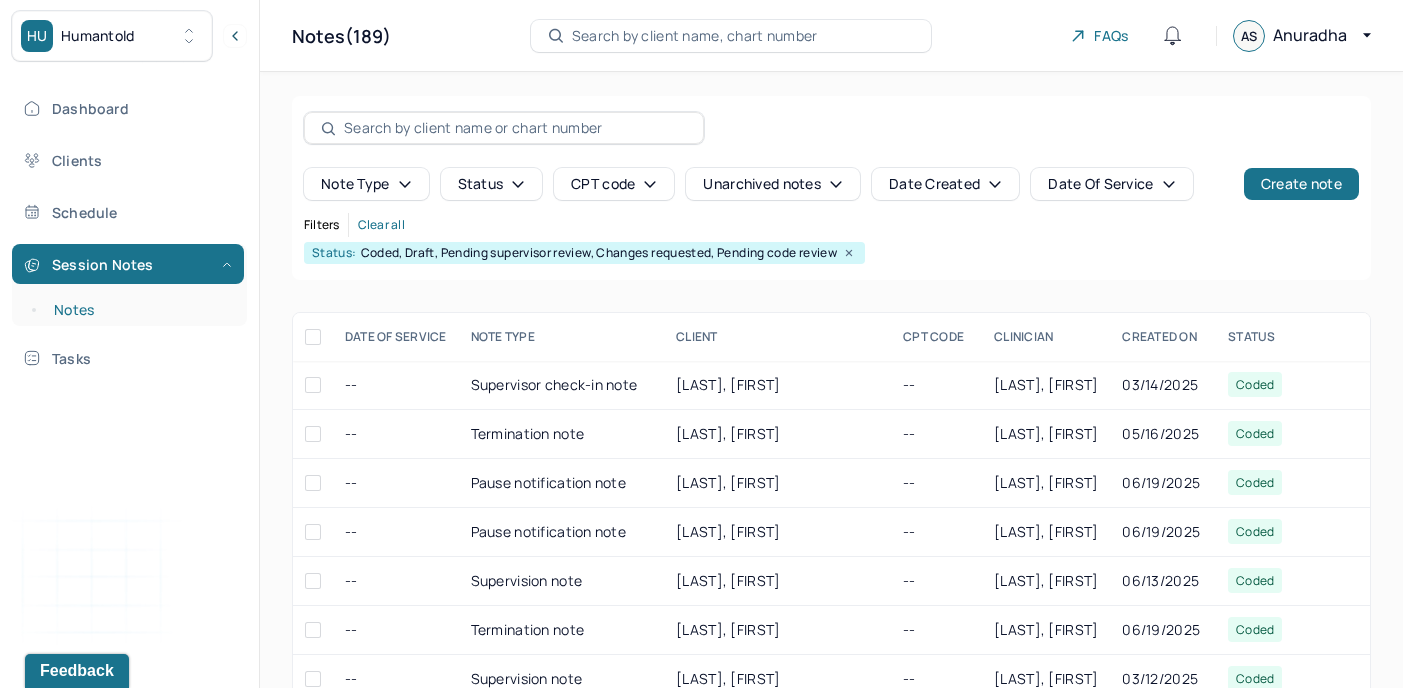 click on "Notes" at bounding box center [139, 310] 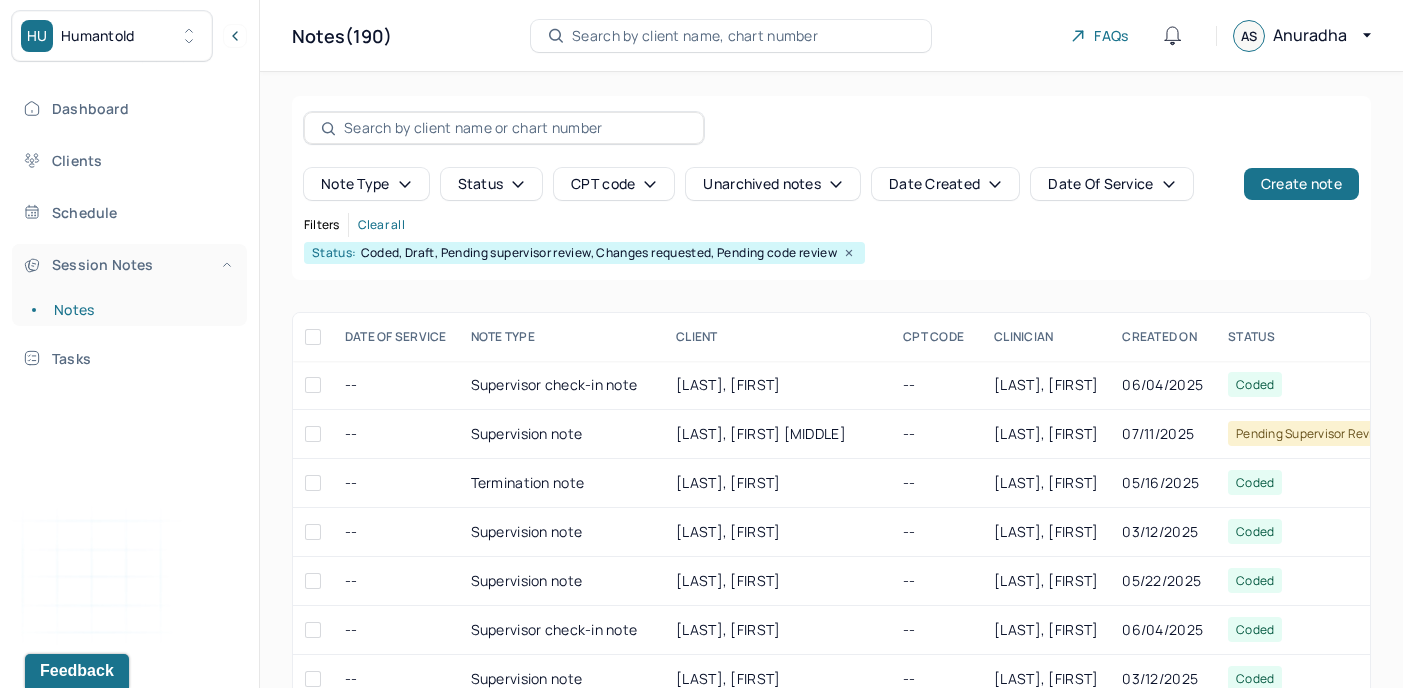 click on "Session Notes" at bounding box center [128, 264] 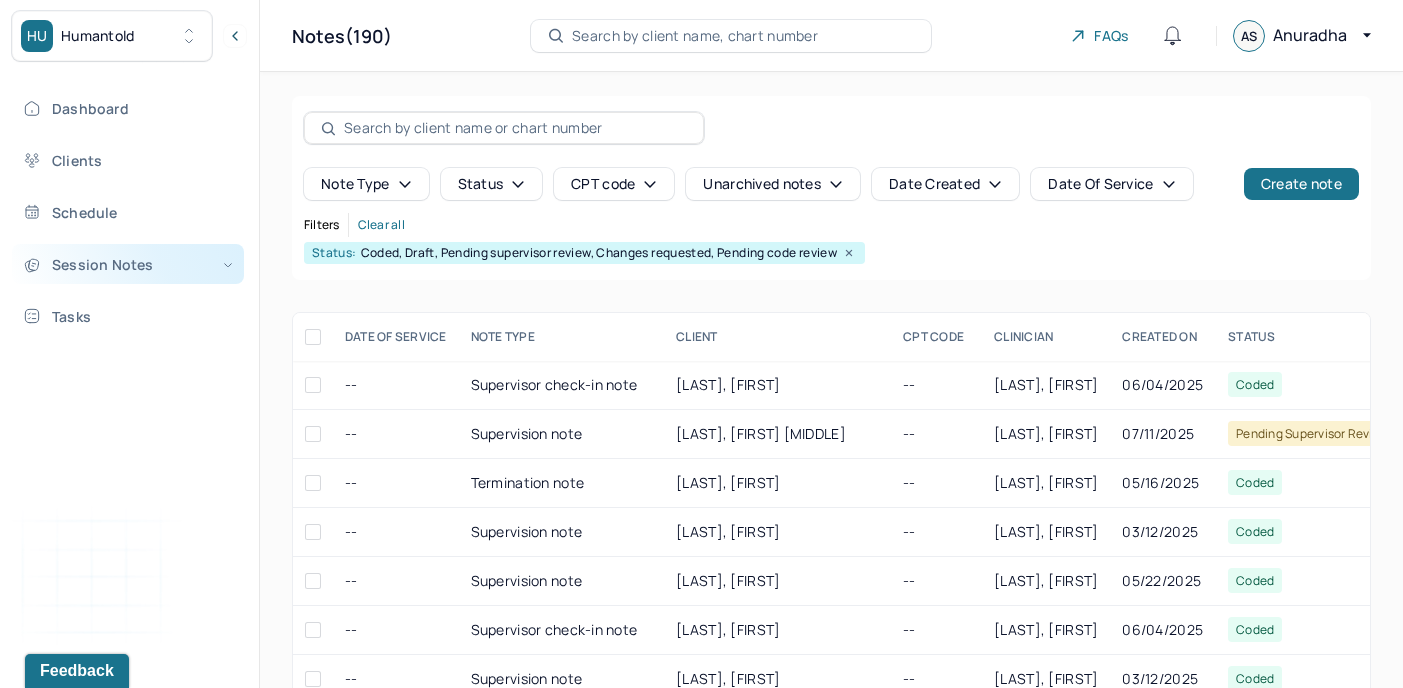 click on "Session Notes" at bounding box center (128, 264) 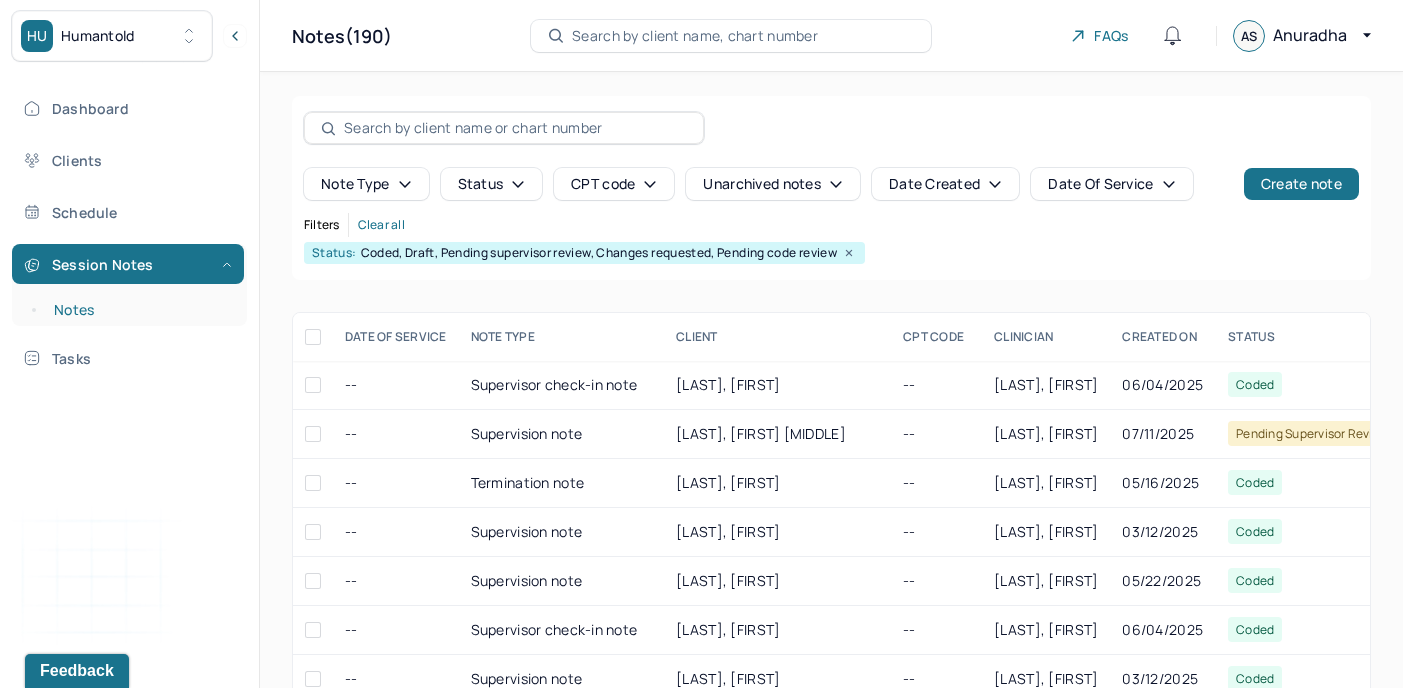 click on "Notes" at bounding box center (139, 310) 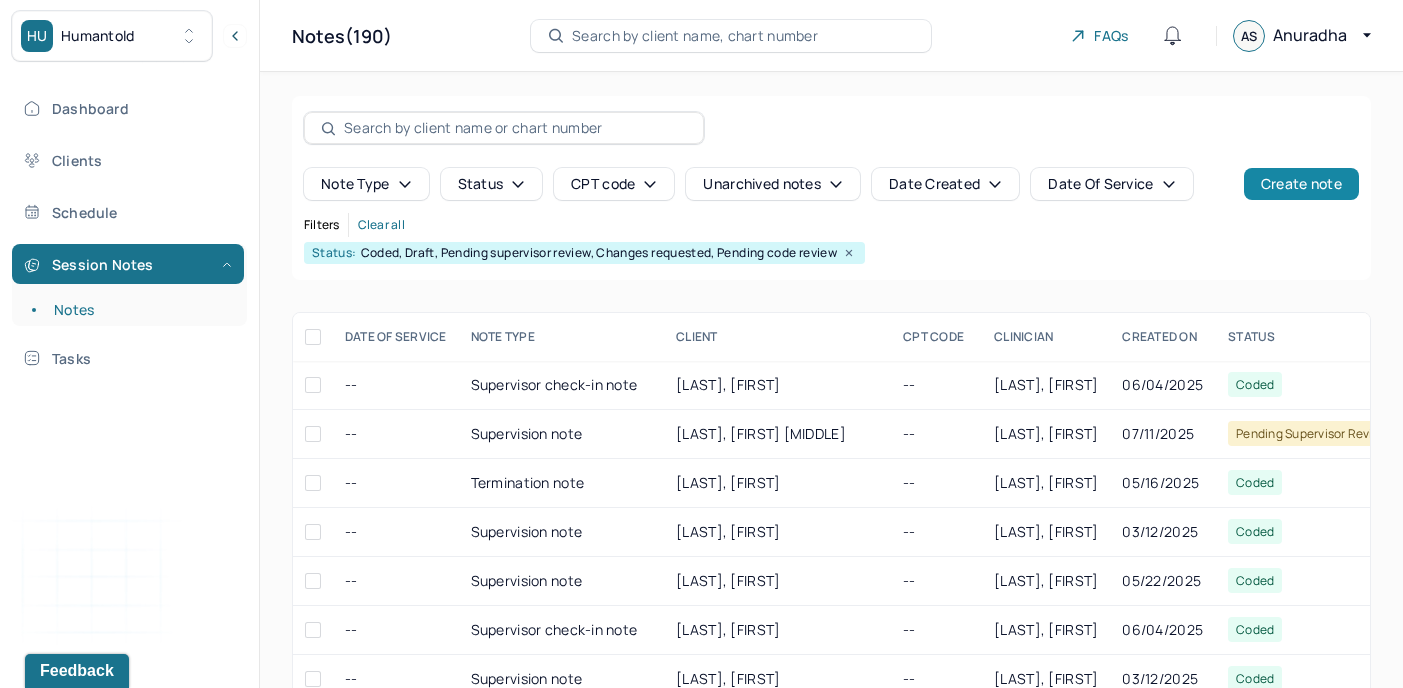 click on "Create note" at bounding box center [1301, 184] 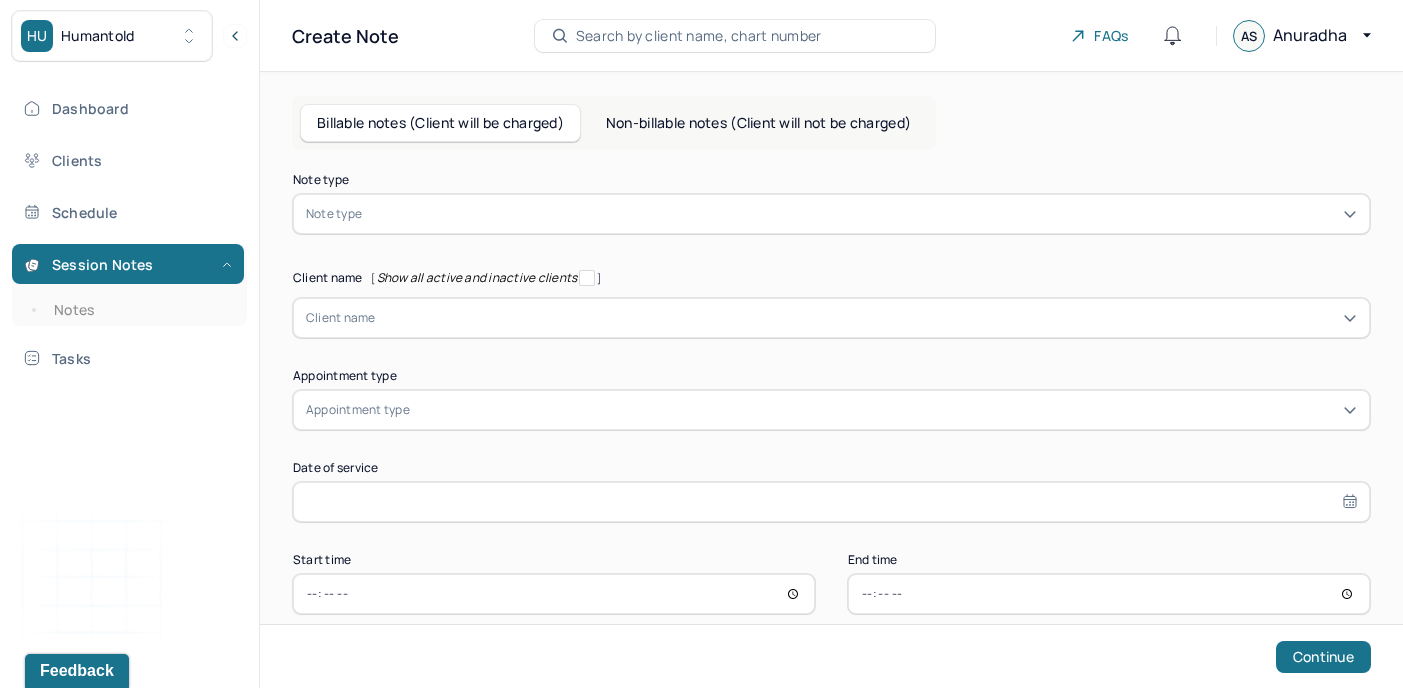 click at bounding box center [861, 214] 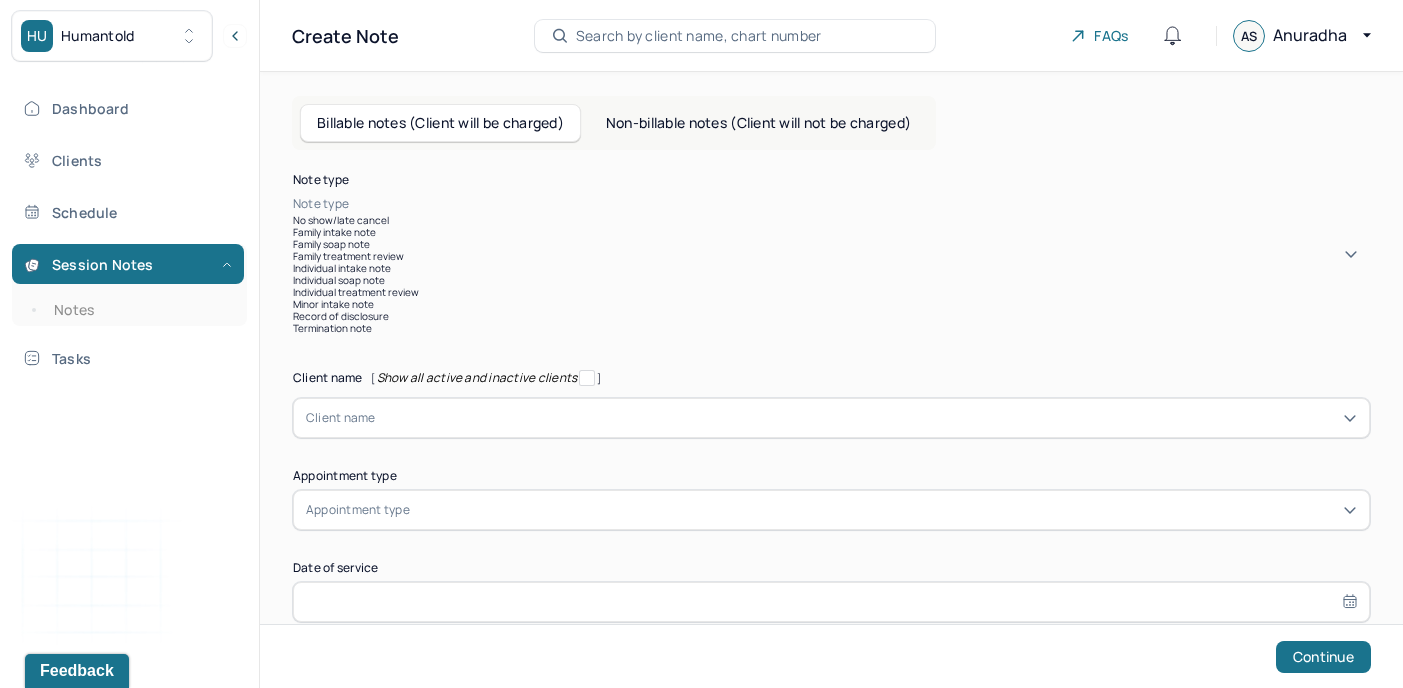 click on "Non-billable notes (Client will not be charged)" at bounding box center [758, 123] 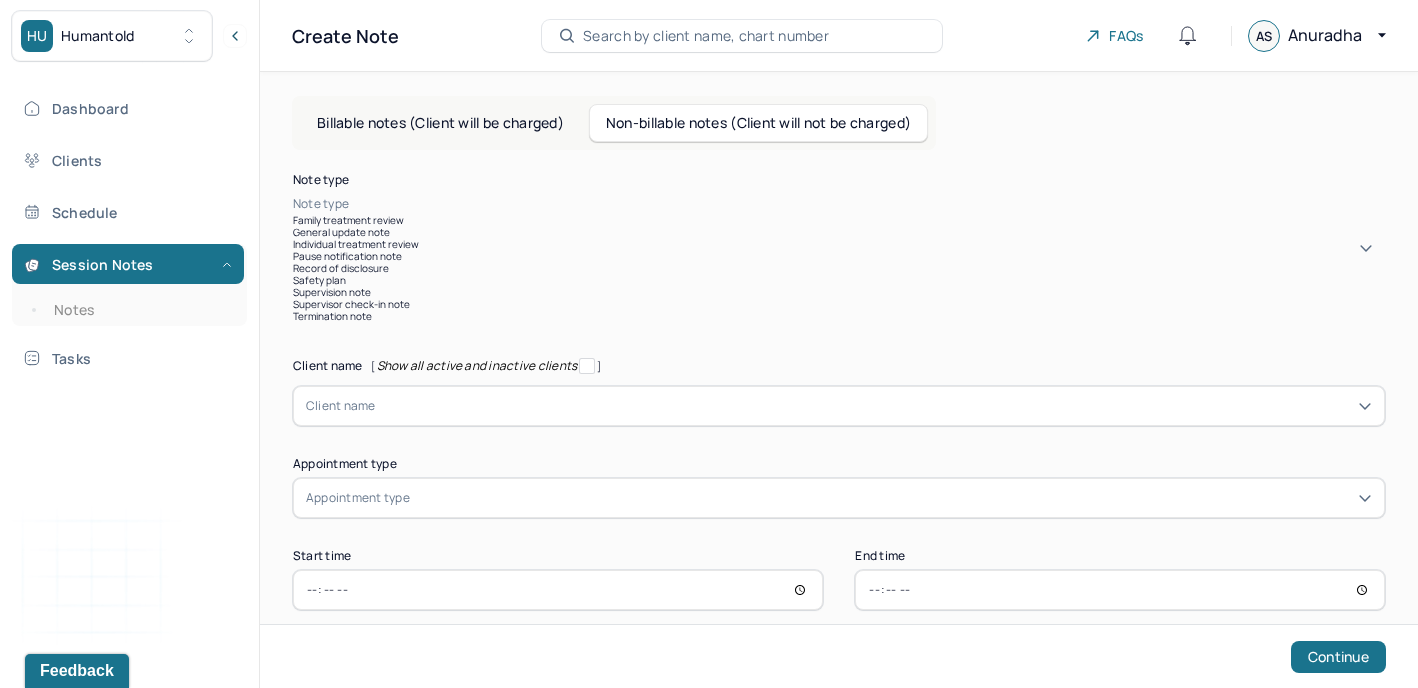 click on "Note type" at bounding box center [839, 204] 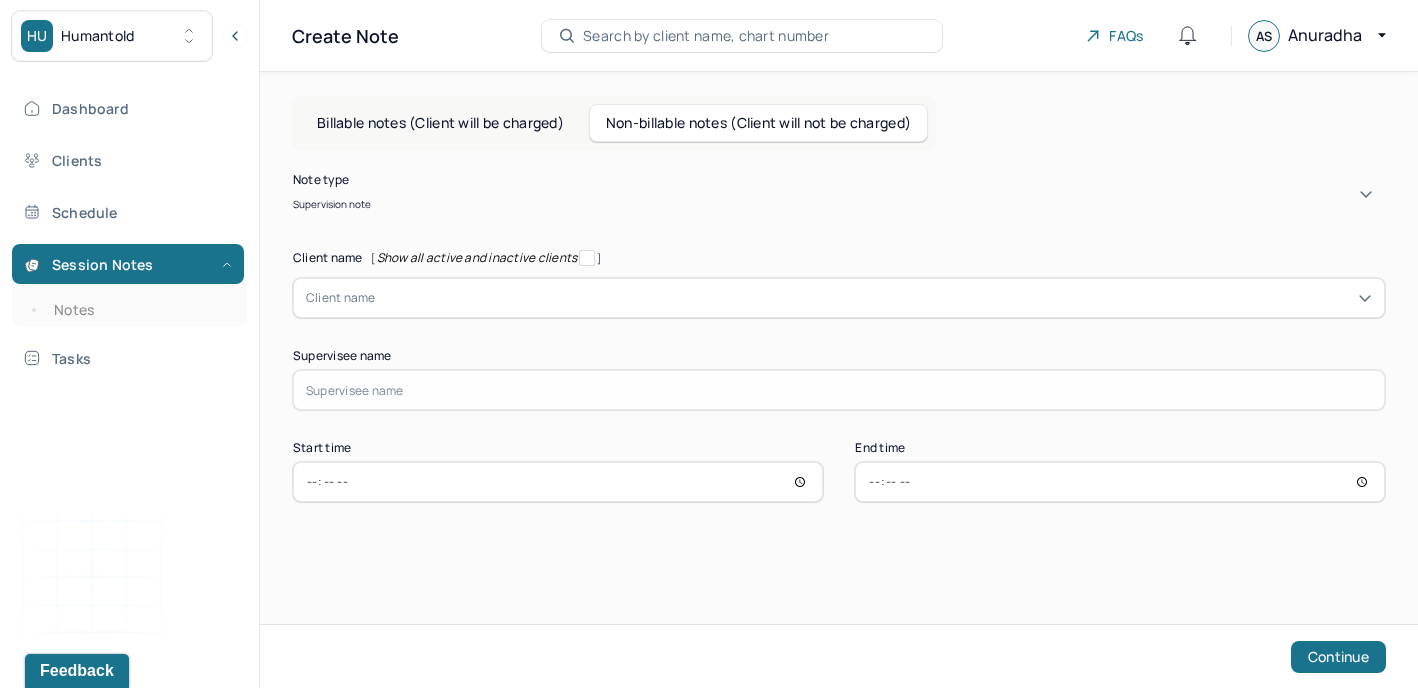 click at bounding box center [874, 298] 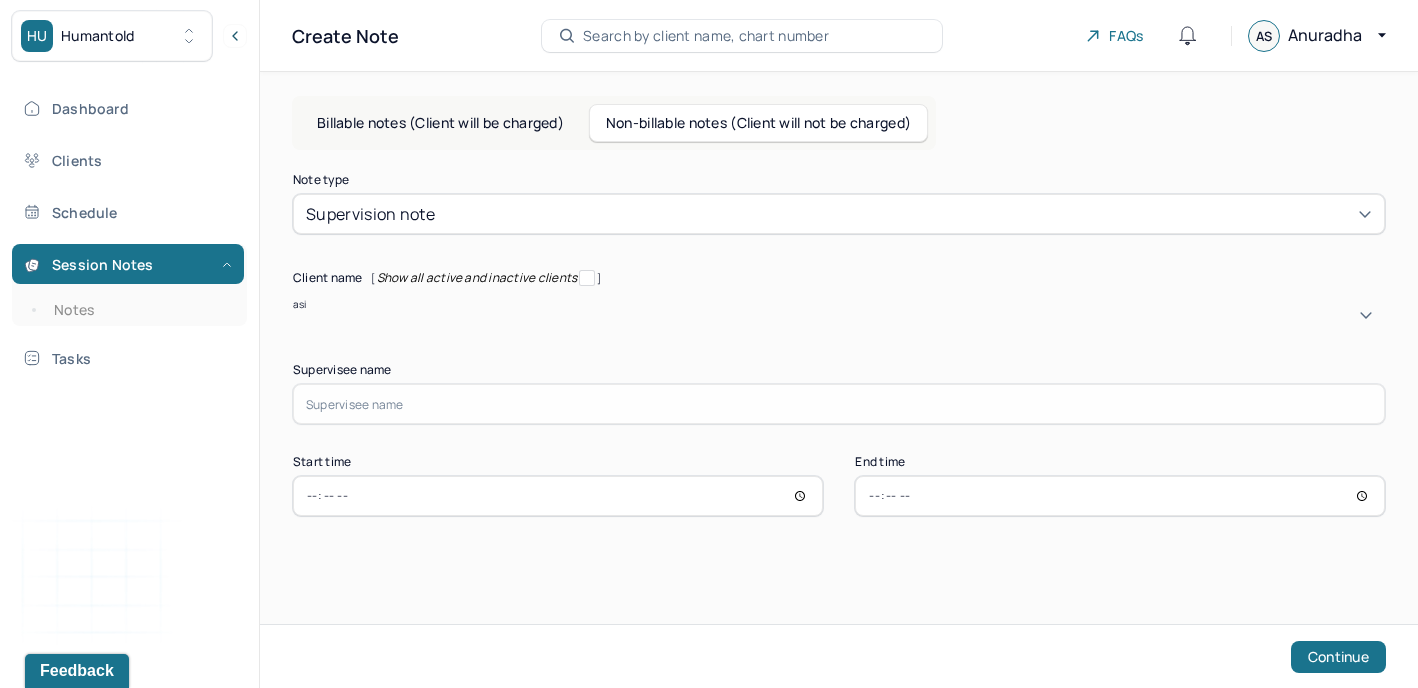 type on "[FIRST]" 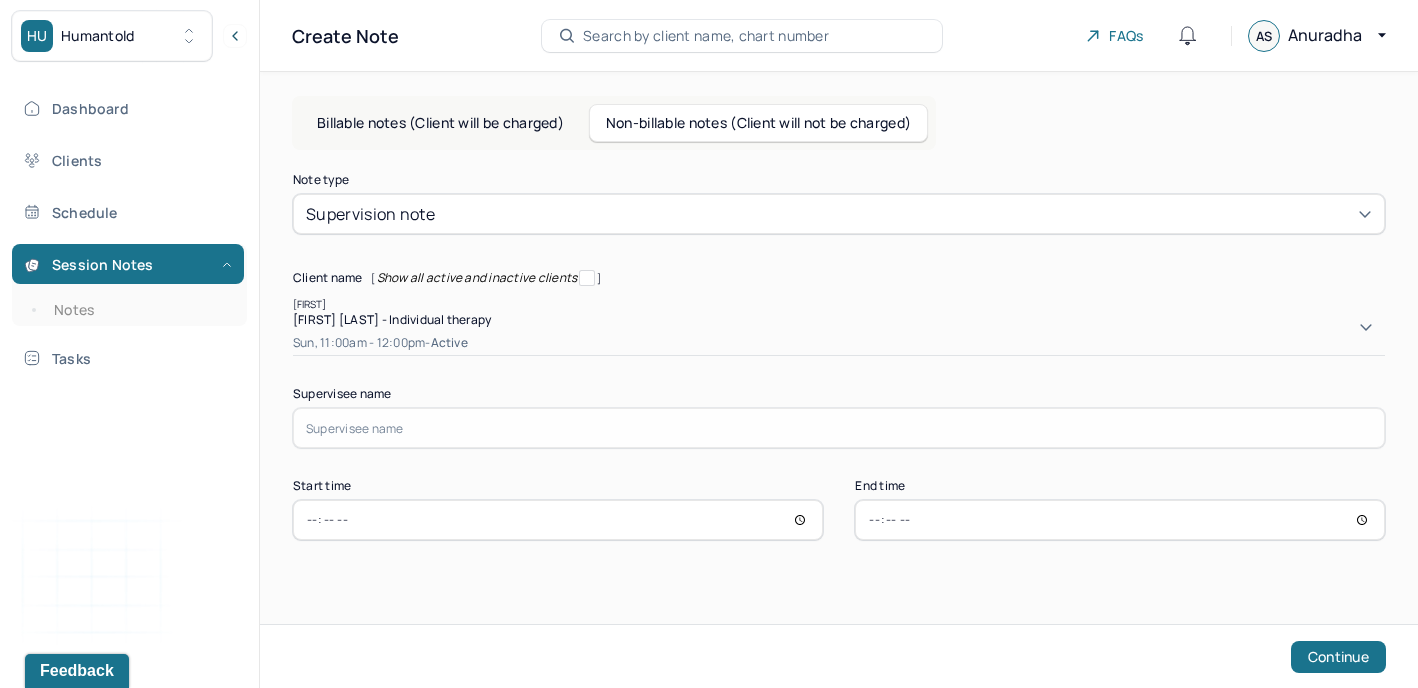click on "Sun, 11:00am - 12:00pm  -  active" at bounding box center [839, 343] 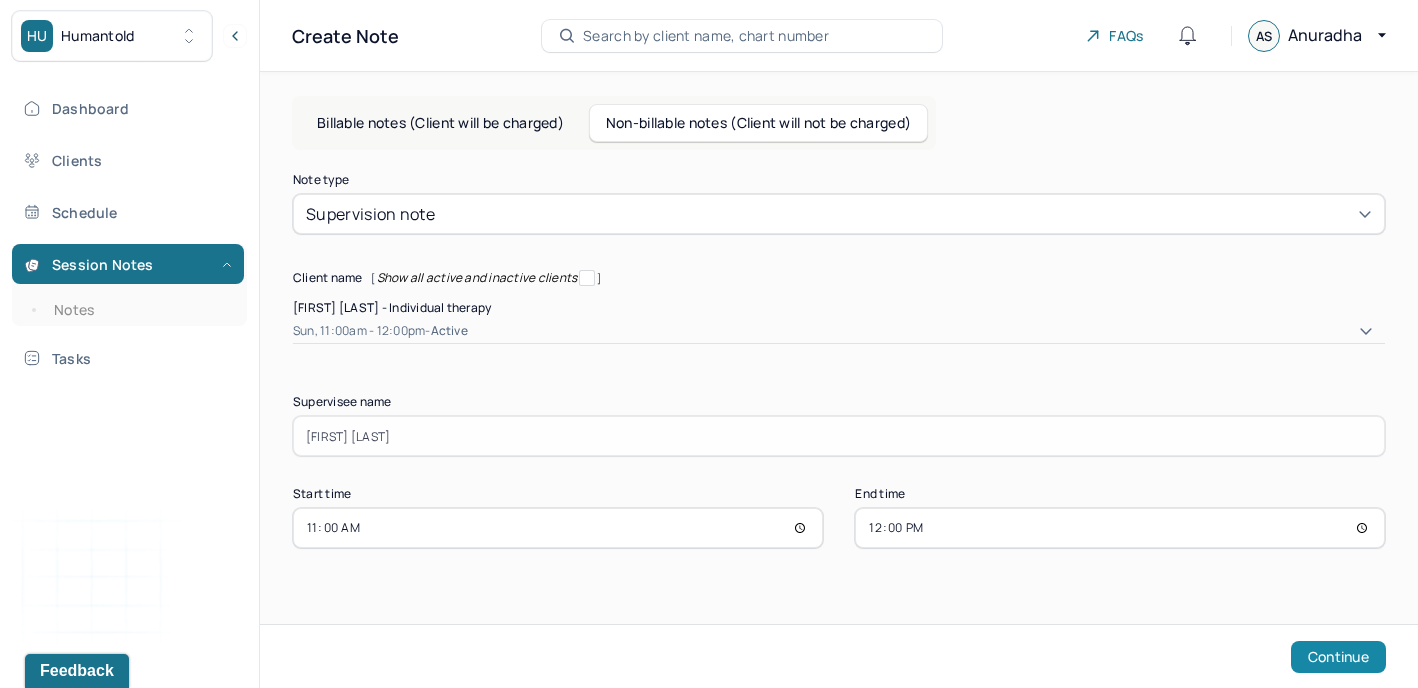 click on "Continue" at bounding box center [1338, 657] 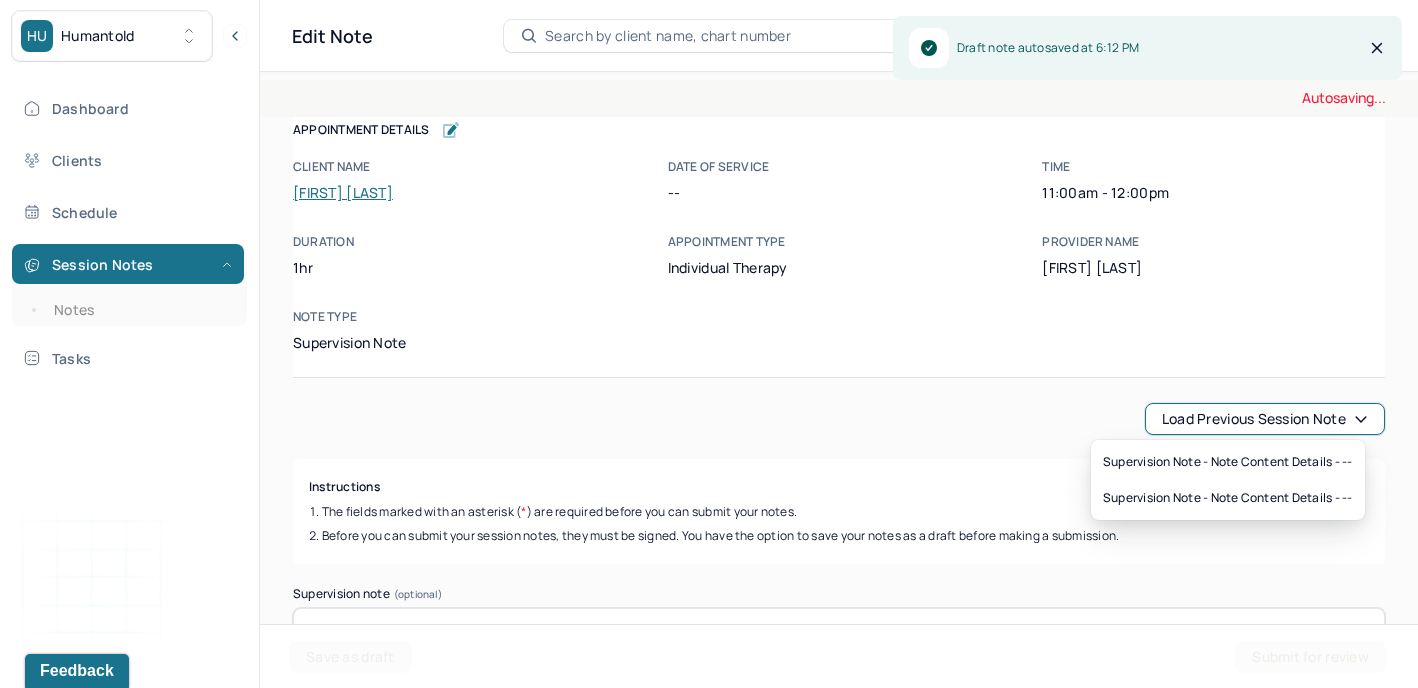 click on "Load previous session note" at bounding box center (1265, 419) 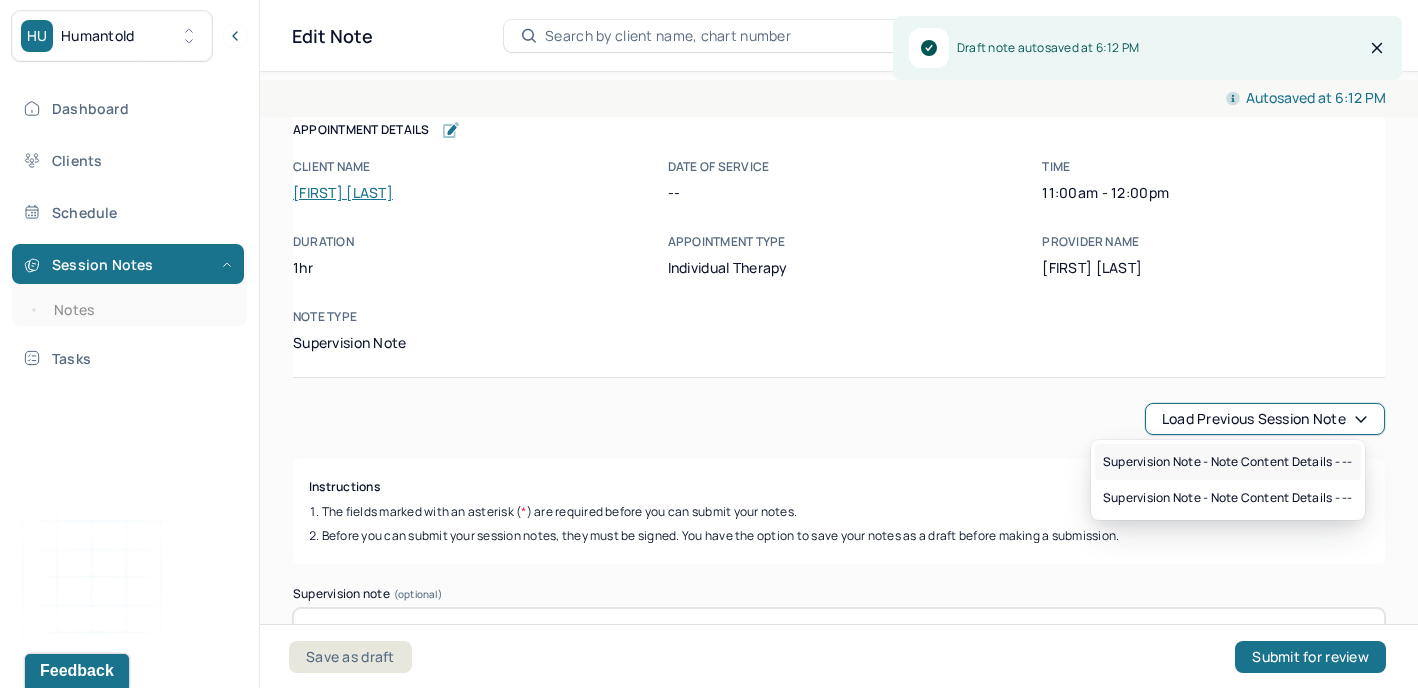 click on "Supervision note   - Note content Details -   --" at bounding box center [1228, 462] 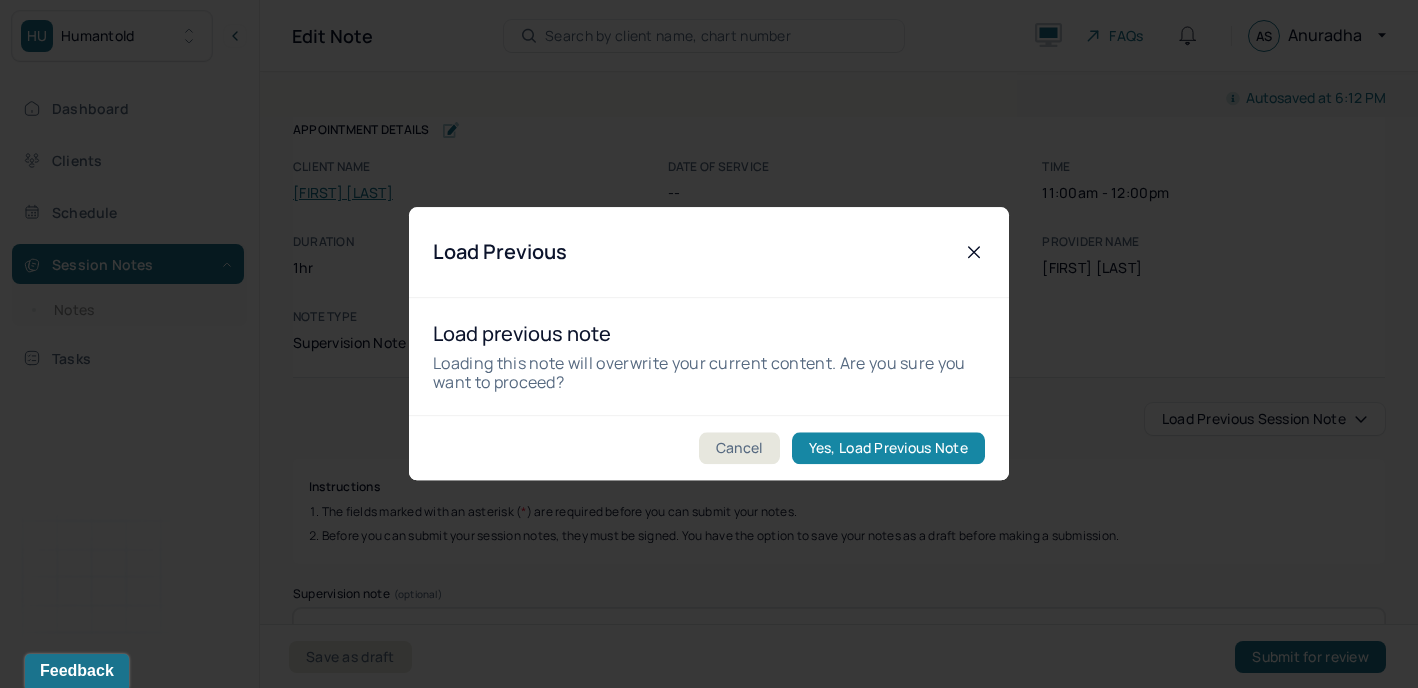 click on "Yes, Load Previous Note" at bounding box center [888, 449] 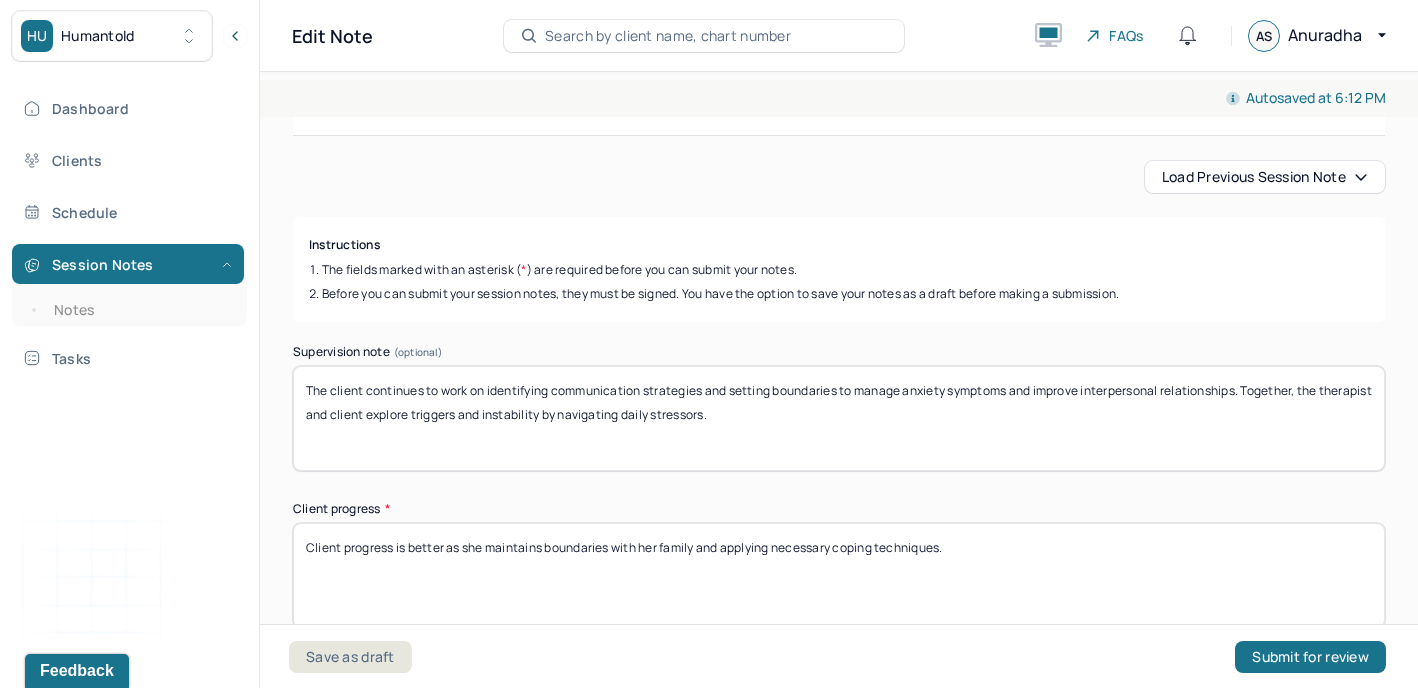 scroll, scrollTop: 243, scrollLeft: 0, axis: vertical 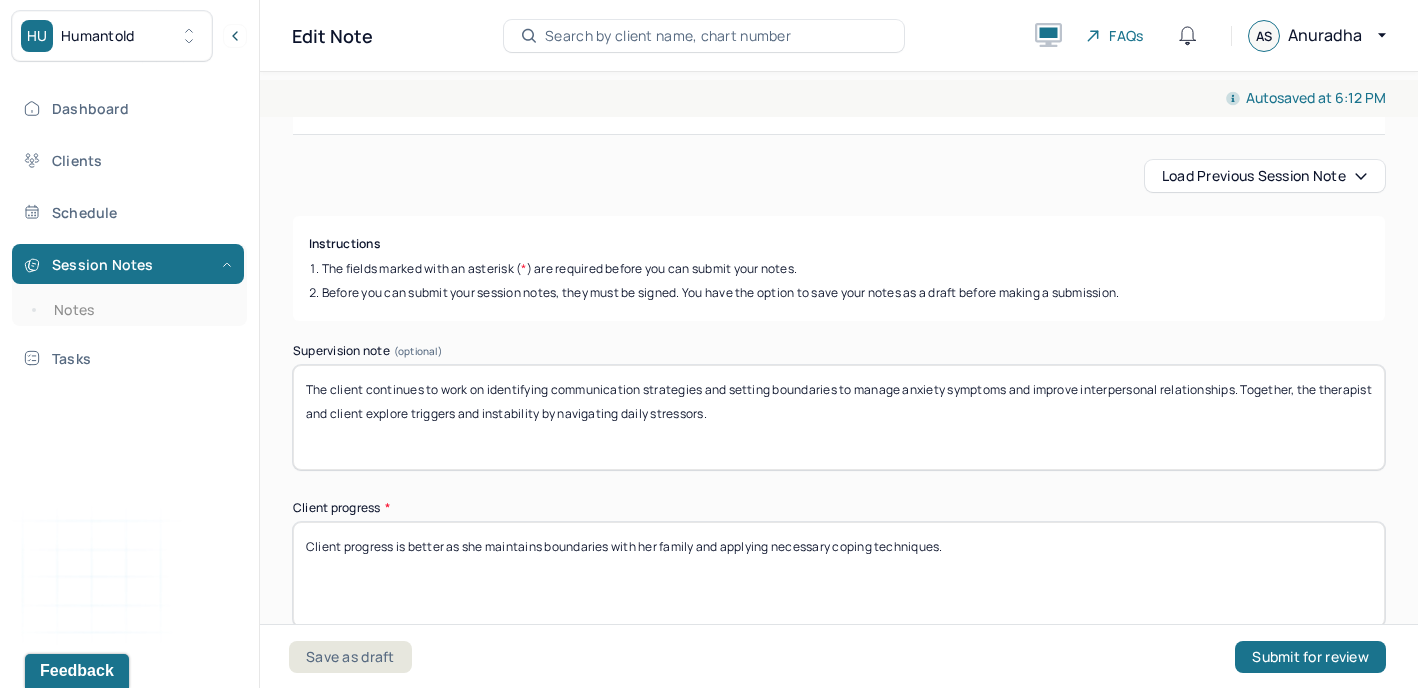 drag, startPoint x: 1240, startPoint y: 392, endPoint x: 555, endPoint y: 388, distance: 685.01166 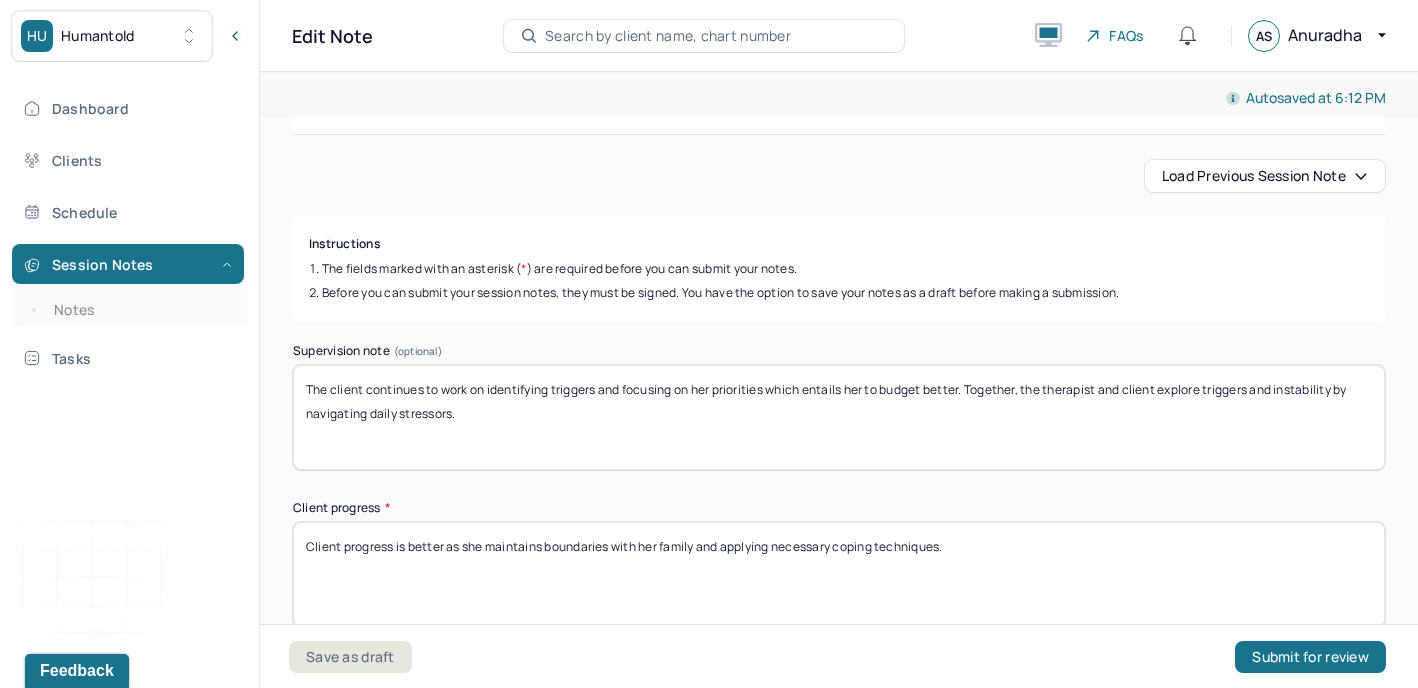 drag, startPoint x: 1214, startPoint y: 395, endPoint x: 1237, endPoint y: 417, distance: 31.827662 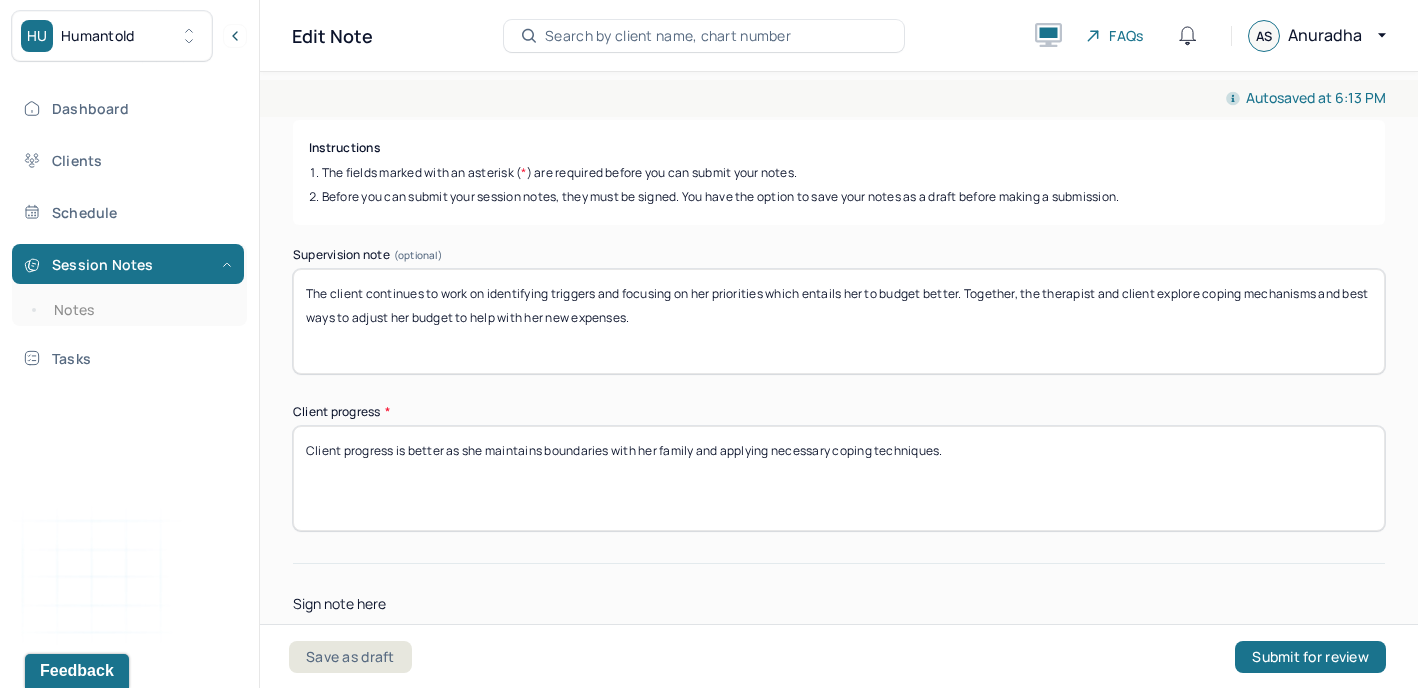 scroll, scrollTop: 346, scrollLeft: 0, axis: vertical 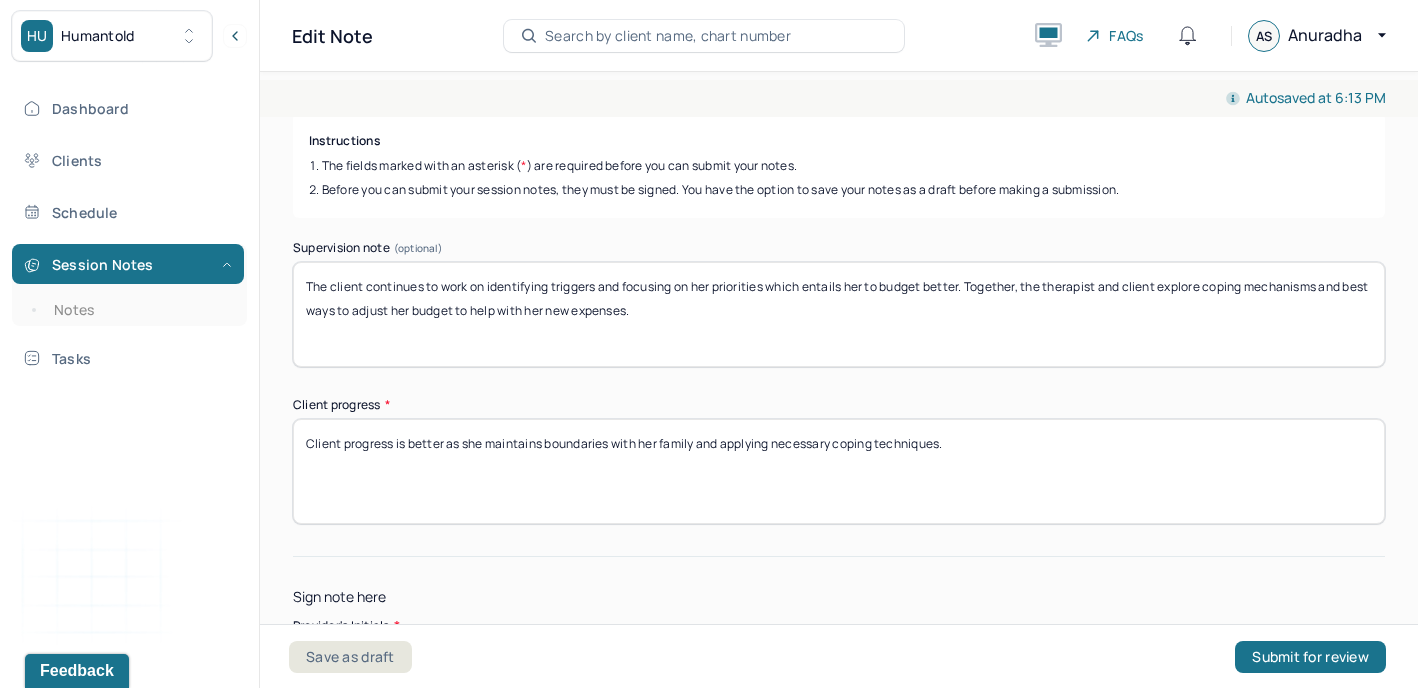 type on "The client continues to work on identifying triggers and focusing on her priorities which entails her to budget better. Together, the therapist and client explore coping mechanisms and best ways to adjust her budget to help with her new expenses." 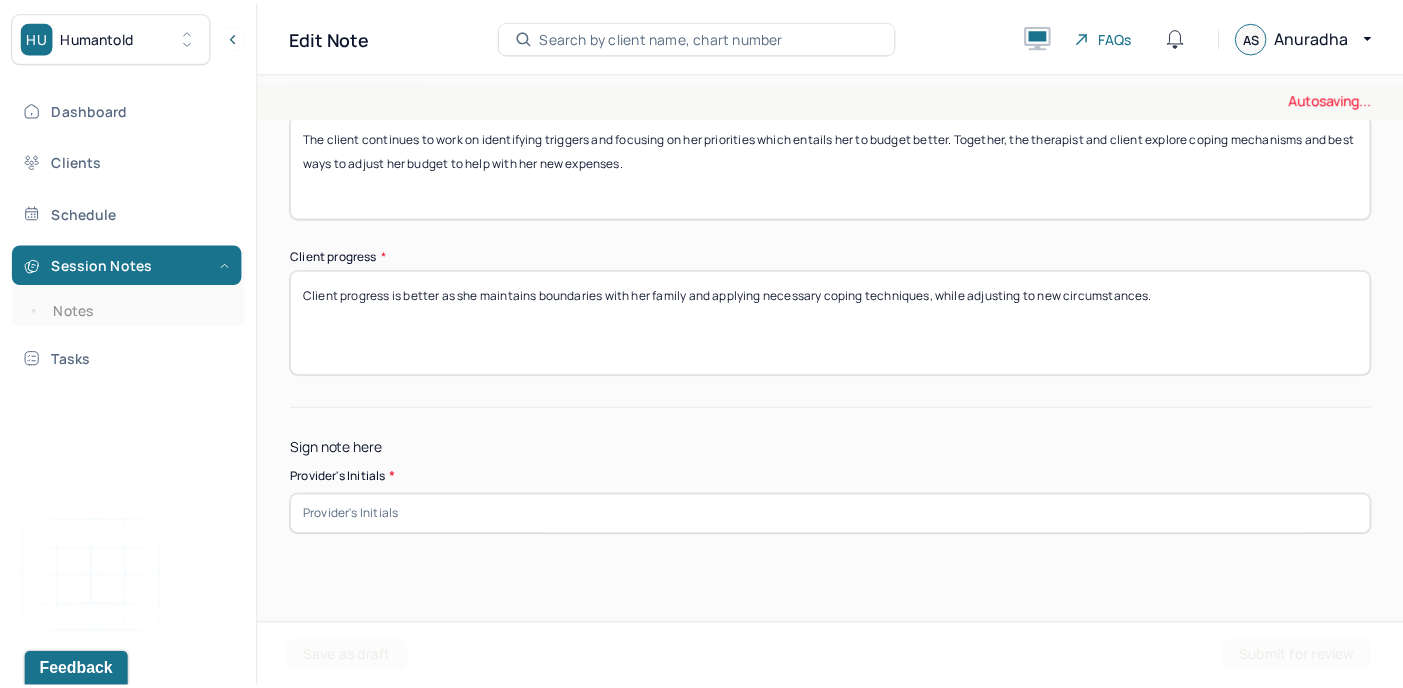 scroll, scrollTop: 498, scrollLeft: 0, axis: vertical 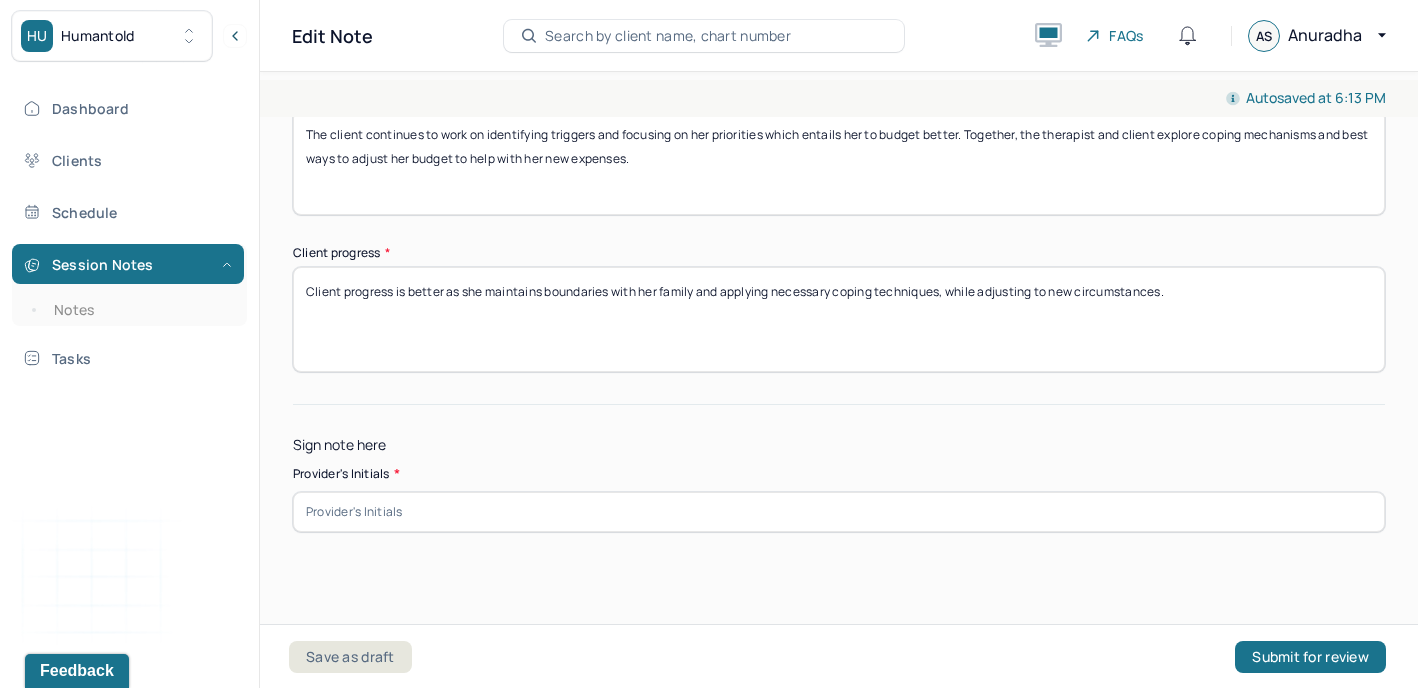 type on "Client progress is better as she maintains boundaries with her family and applying necessary coping techniques, while adjusting to new circumstances." 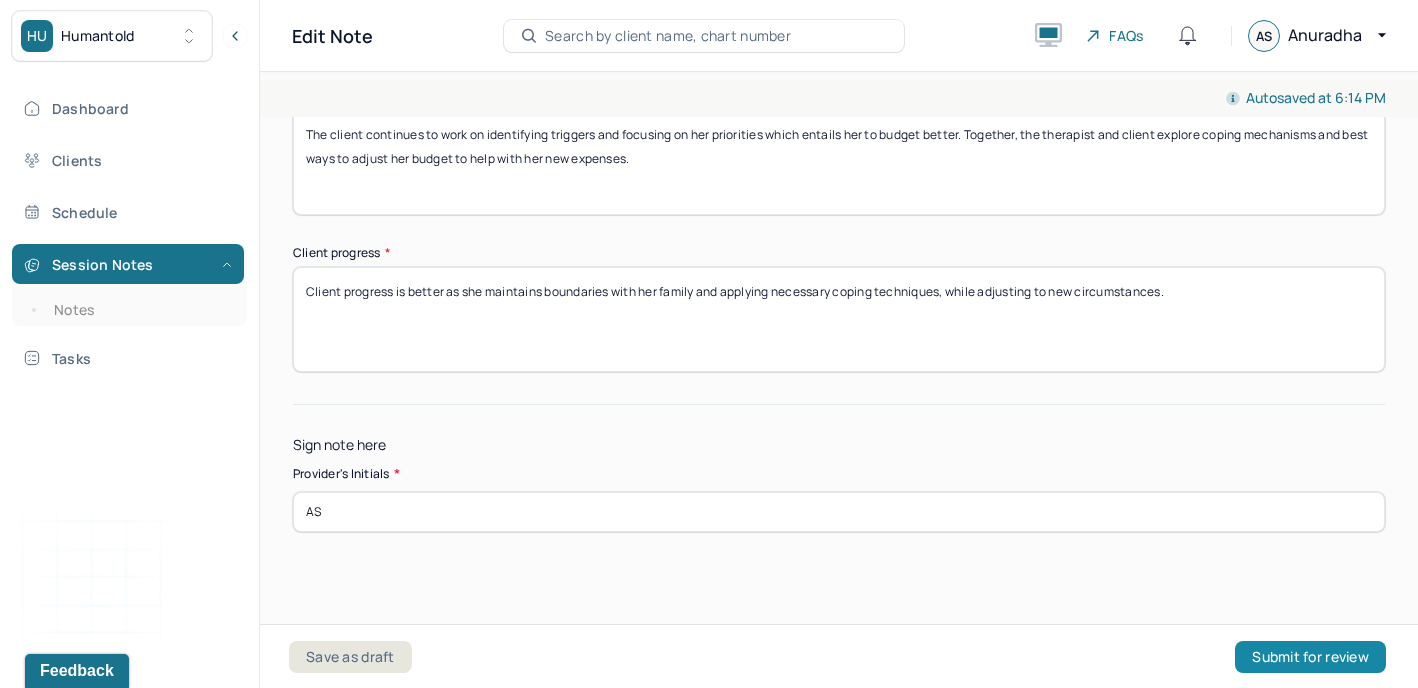 type on "AS" 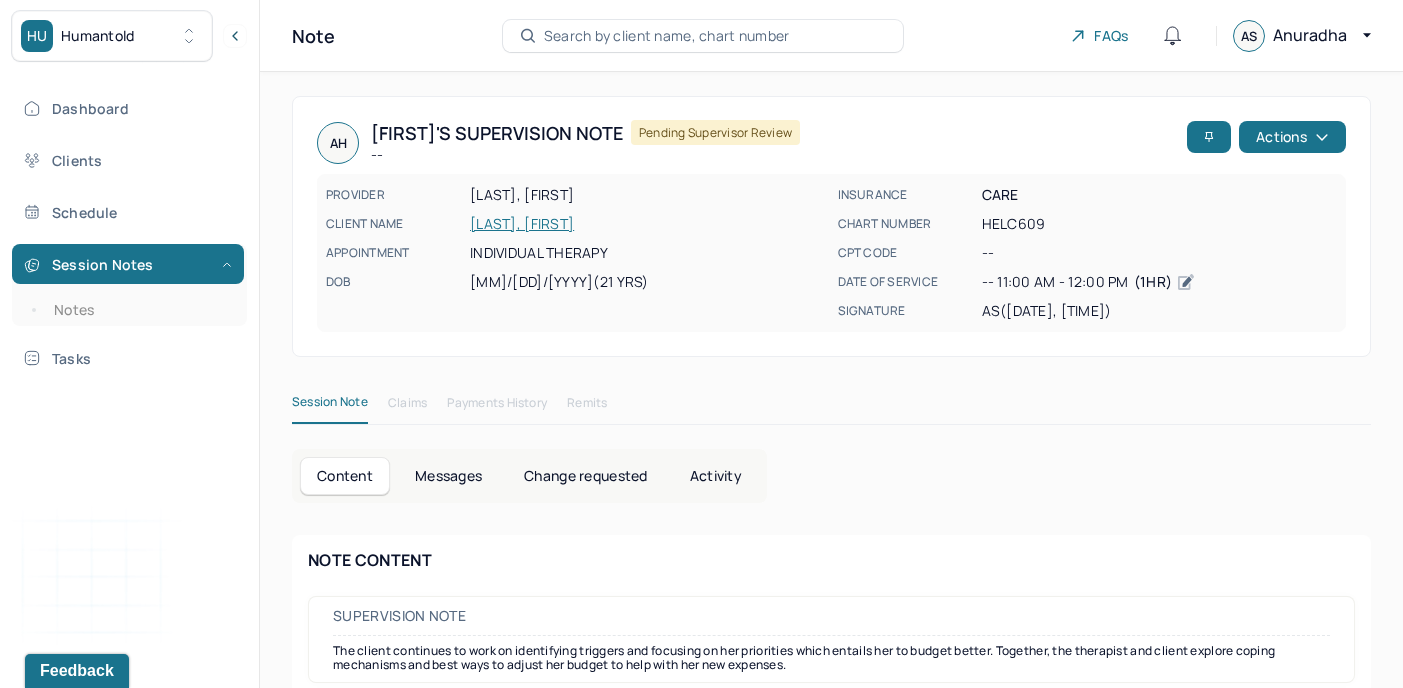scroll, scrollTop: 118, scrollLeft: 0, axis: vertical 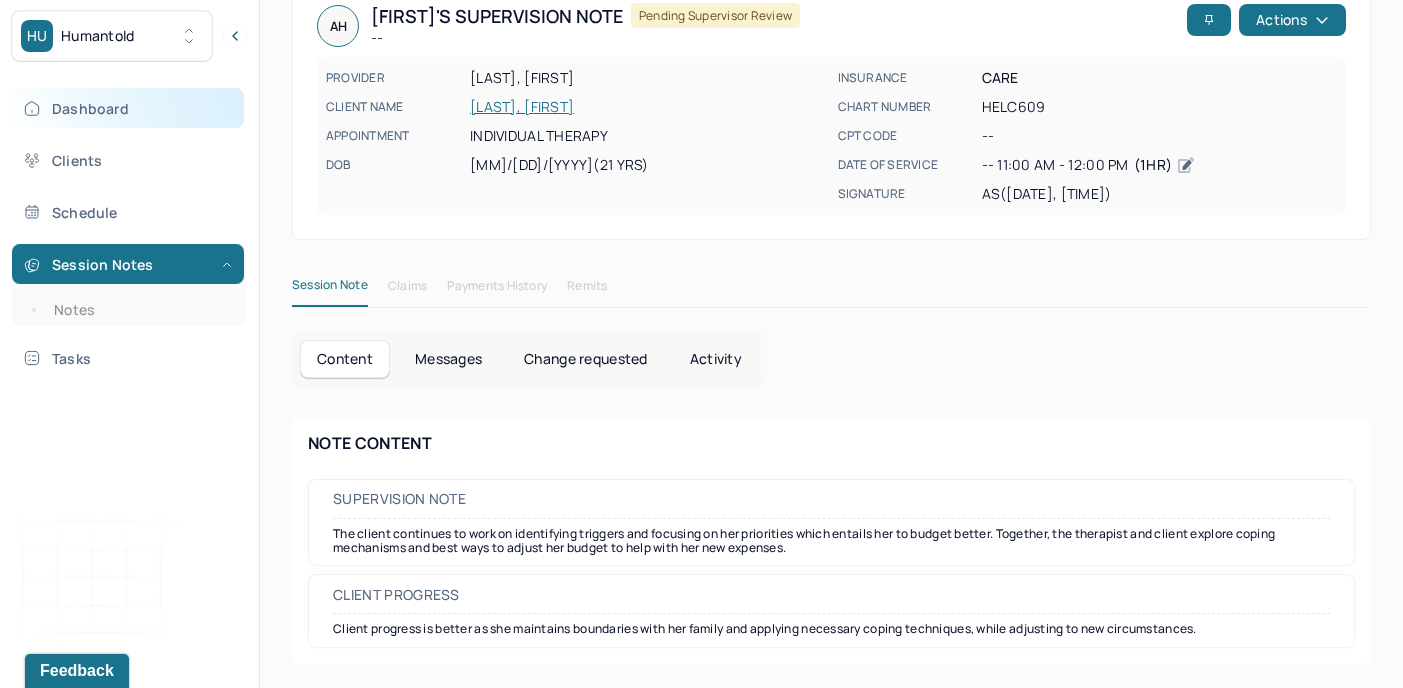 click on "Dashboard" at bounding box center [128, 108] 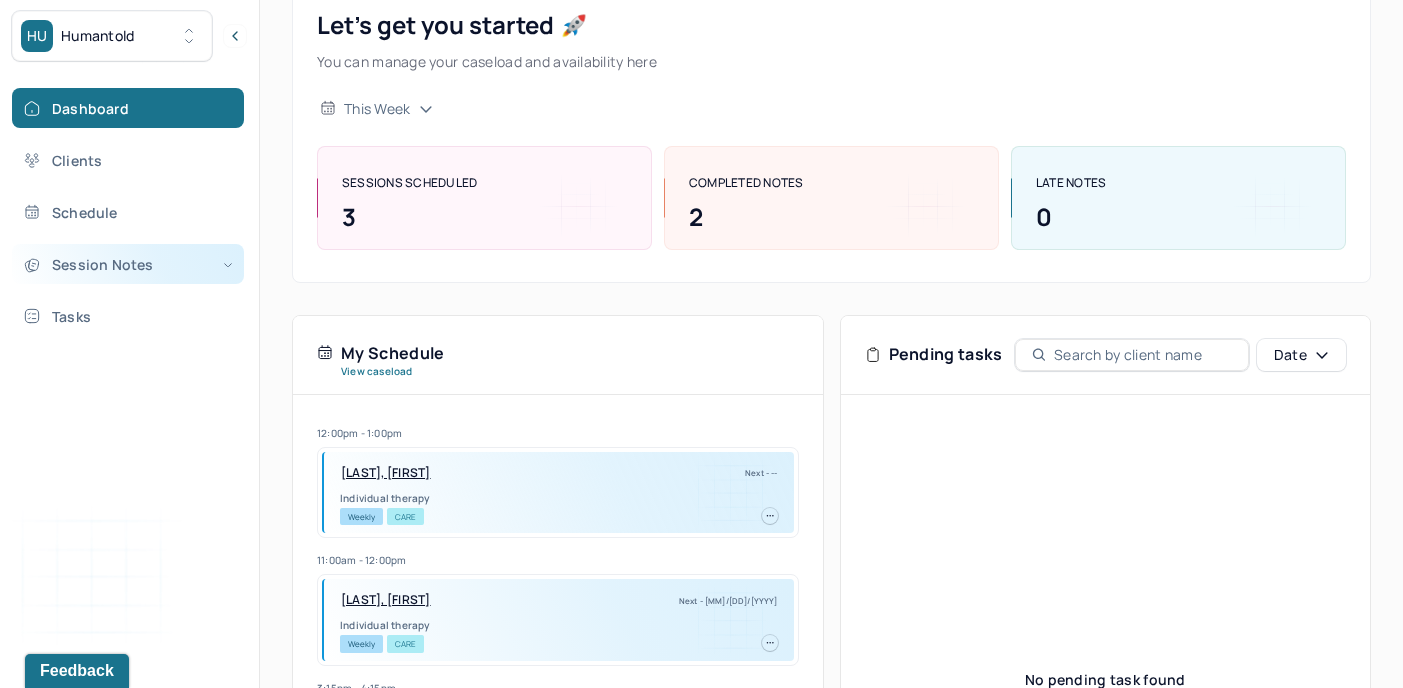 click on "Session Notes" at bounding box center (128, 264) 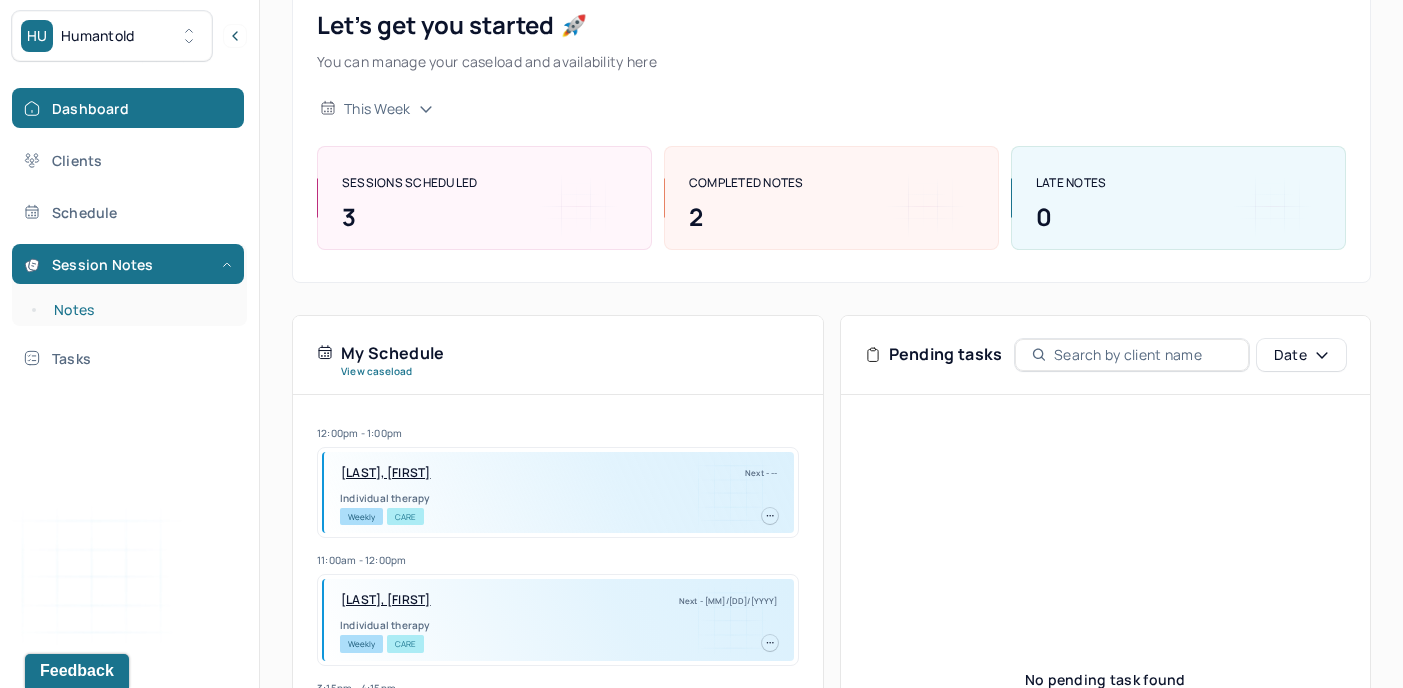 click on "Notes" at bounding box center [139, 310] 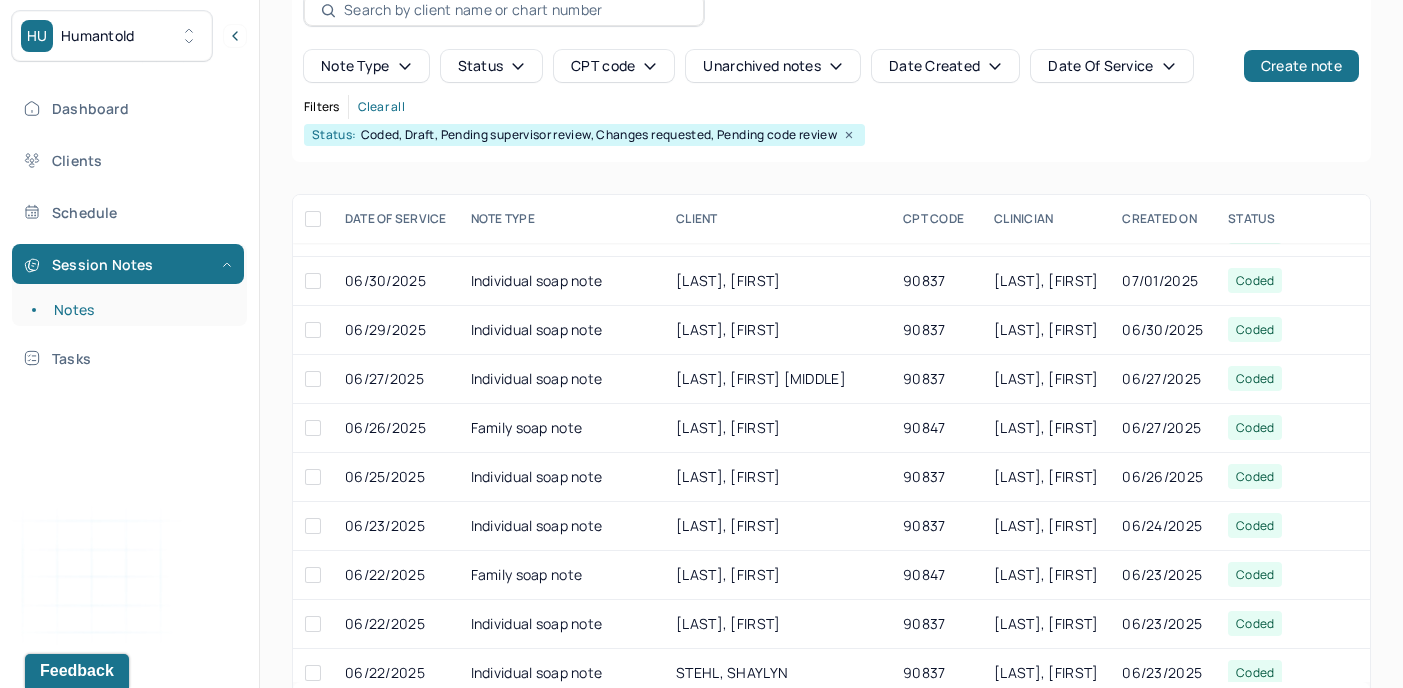 scroll, scrollTop: 2079, scrollLeft: 0, axis: vertical 